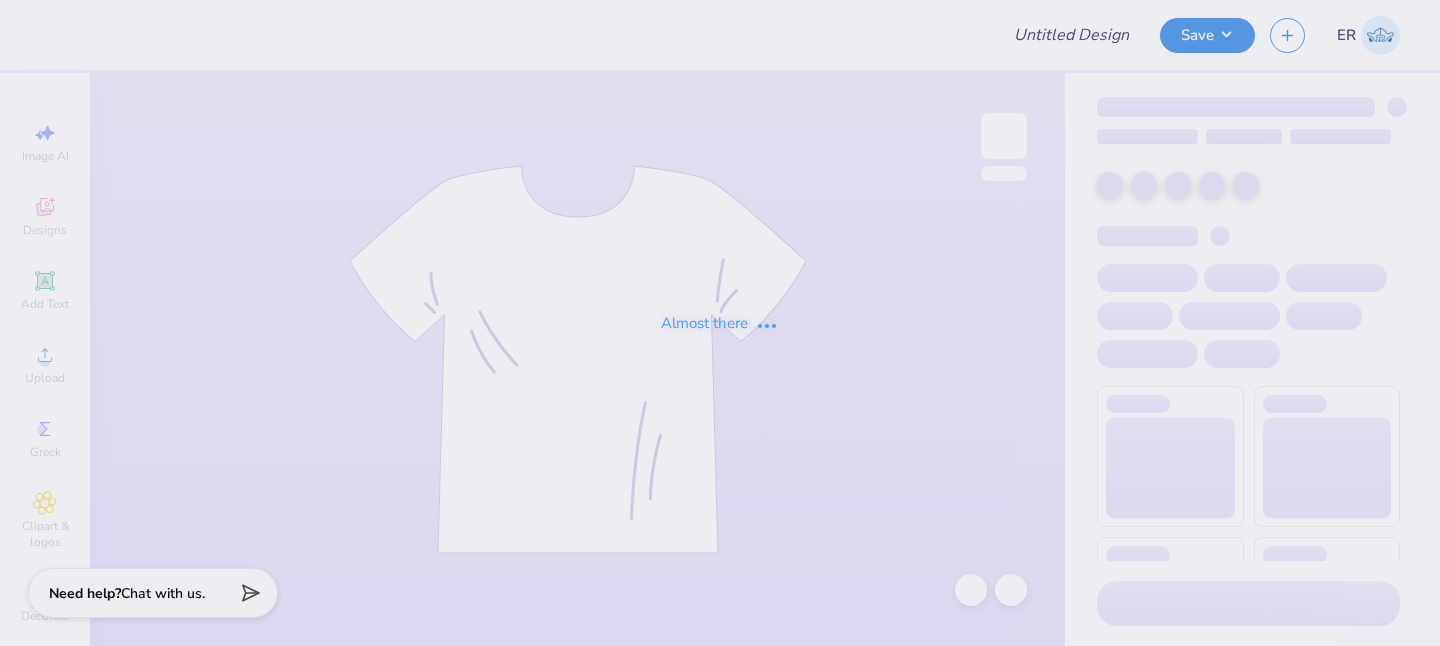 scroll, scrollTop: 0, scrollLeft: 0, axis: both 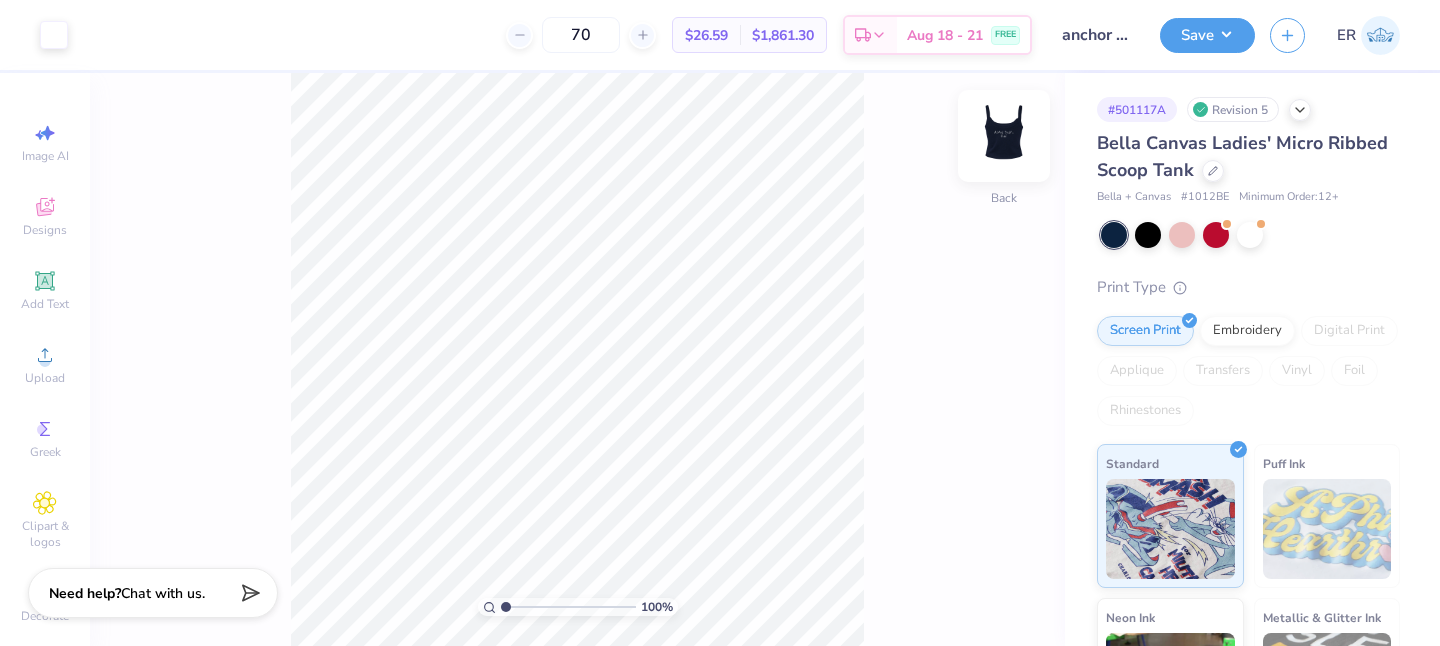 click at bounding box center [1004, 136] 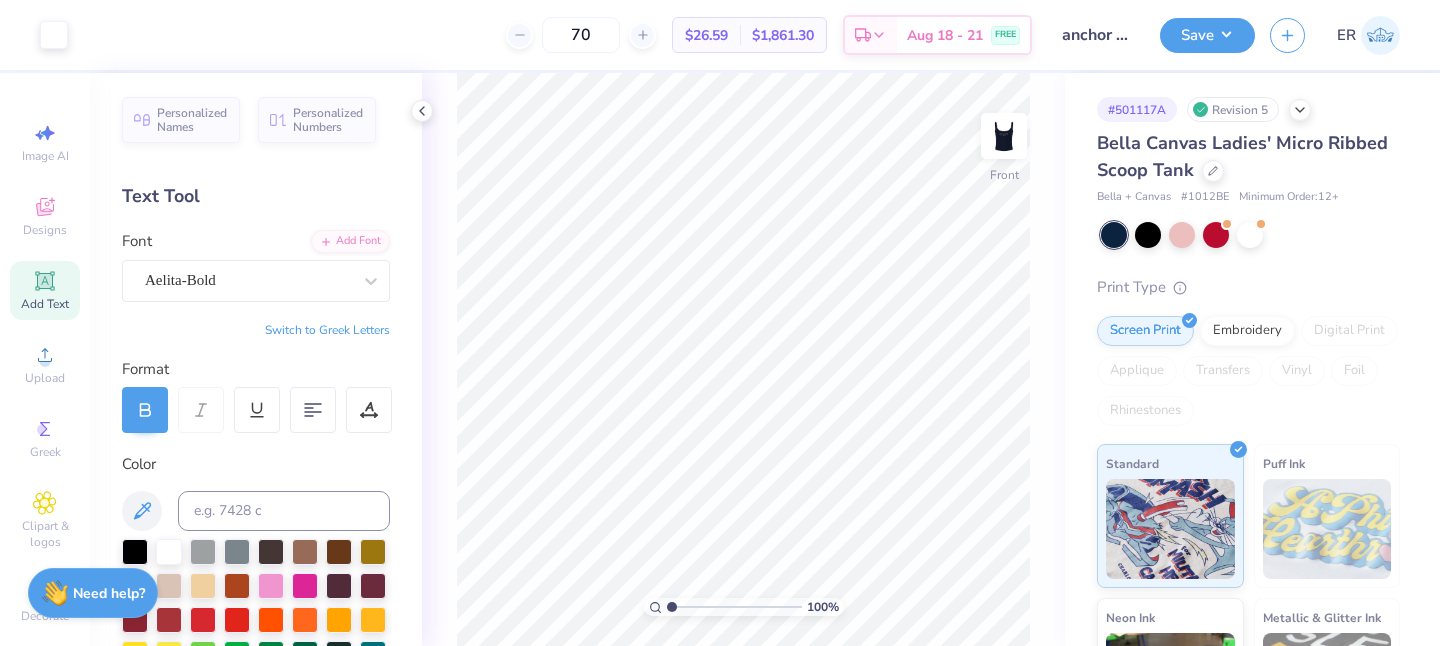 click on "# 1012BE" at bounding box center (1205, 197) 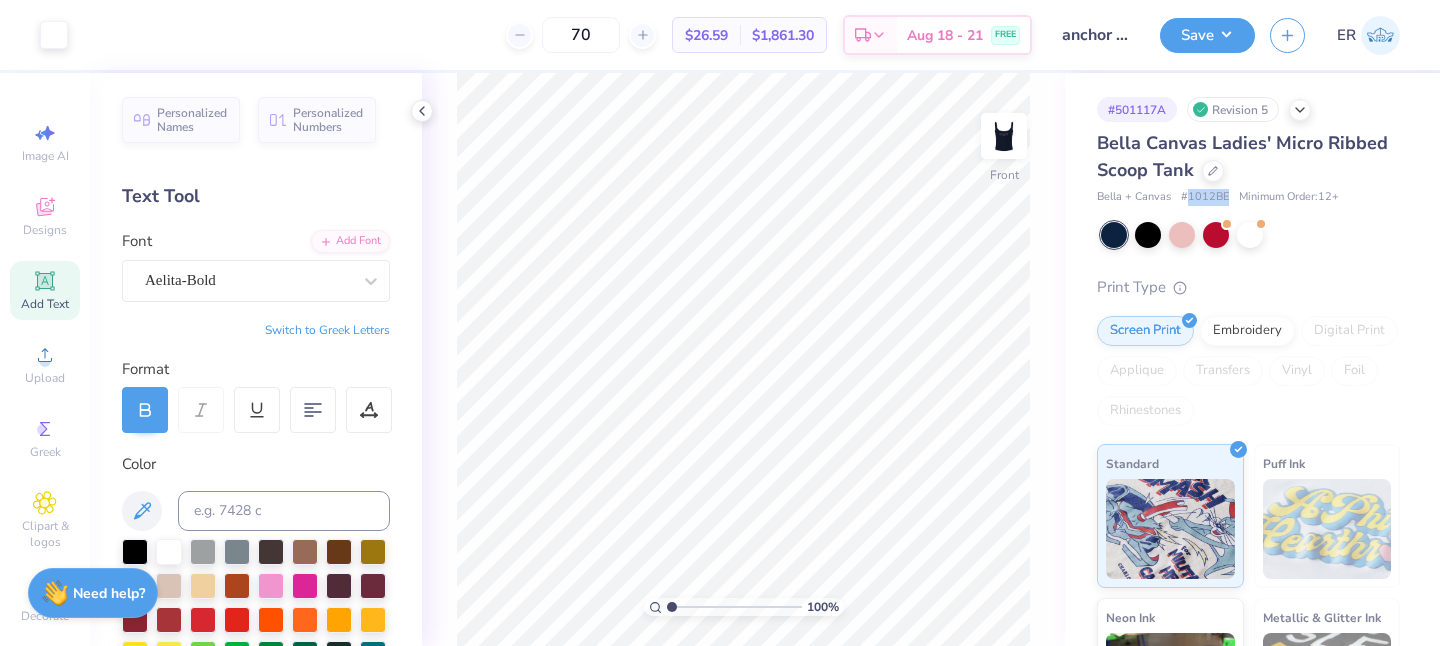 click on "# 1012BE" at bounding box center (1205, 197) 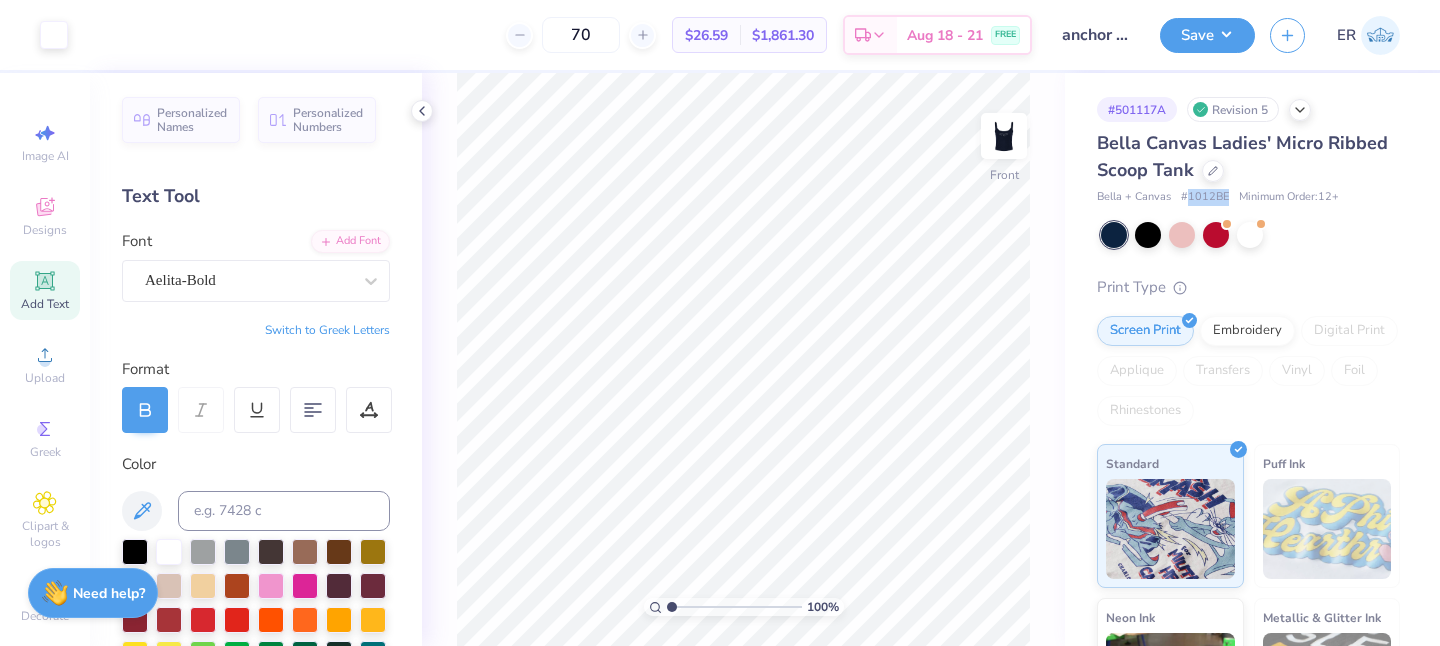 click on "# 1012BE" at bounding box center [1205, 197] 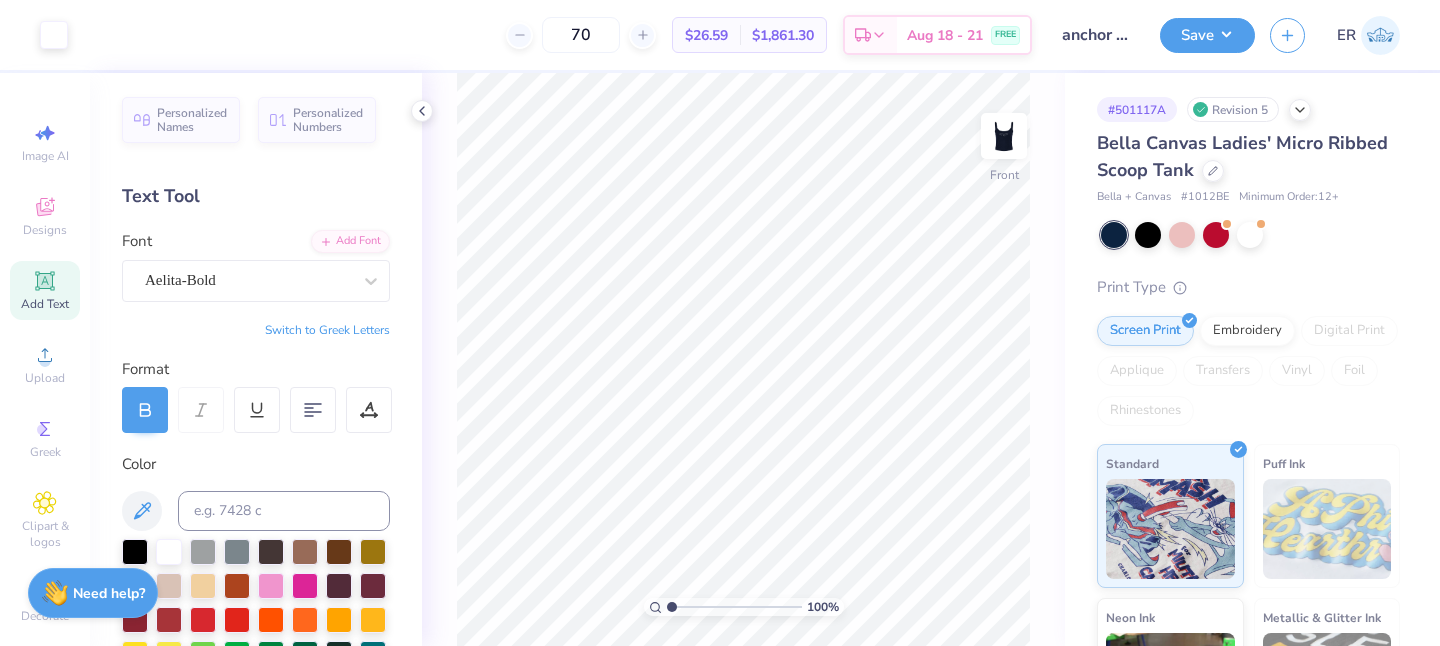 click on "# 1012BE" at bounding box center (1205, 197) 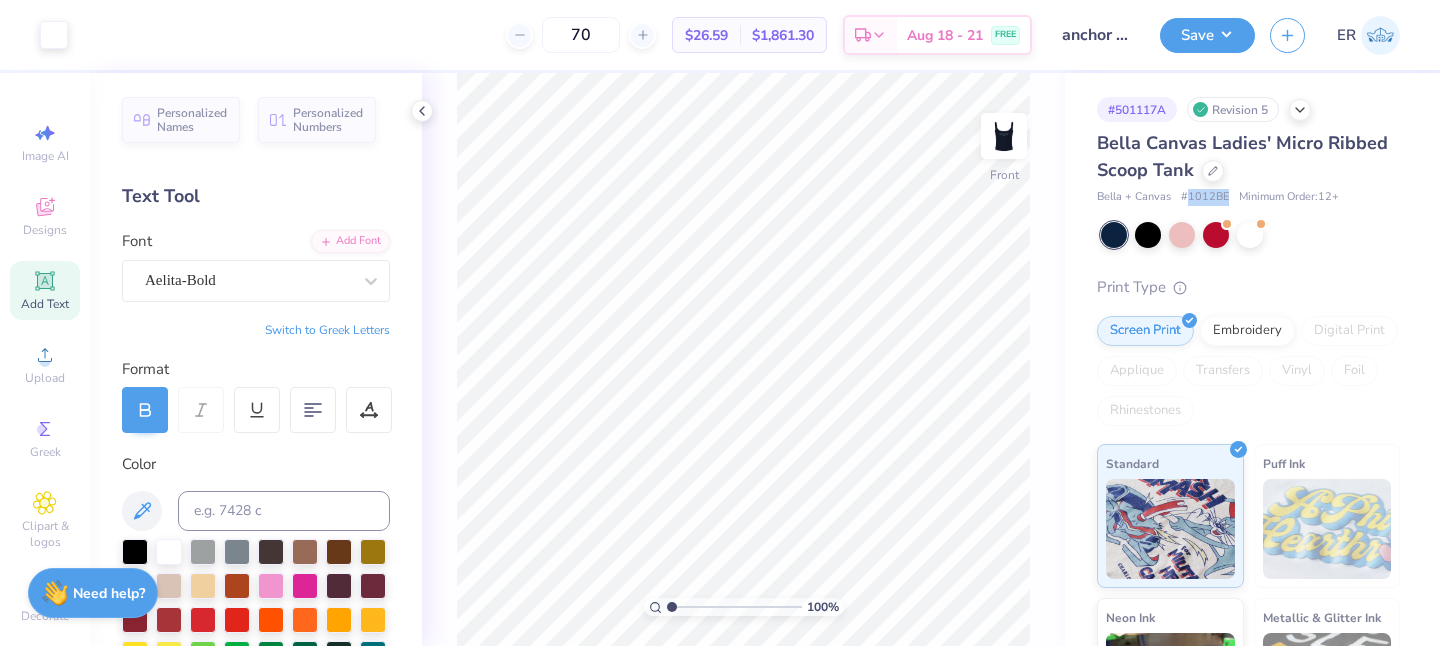 click on "# 1012BE" at bounding box center [1205, 197] 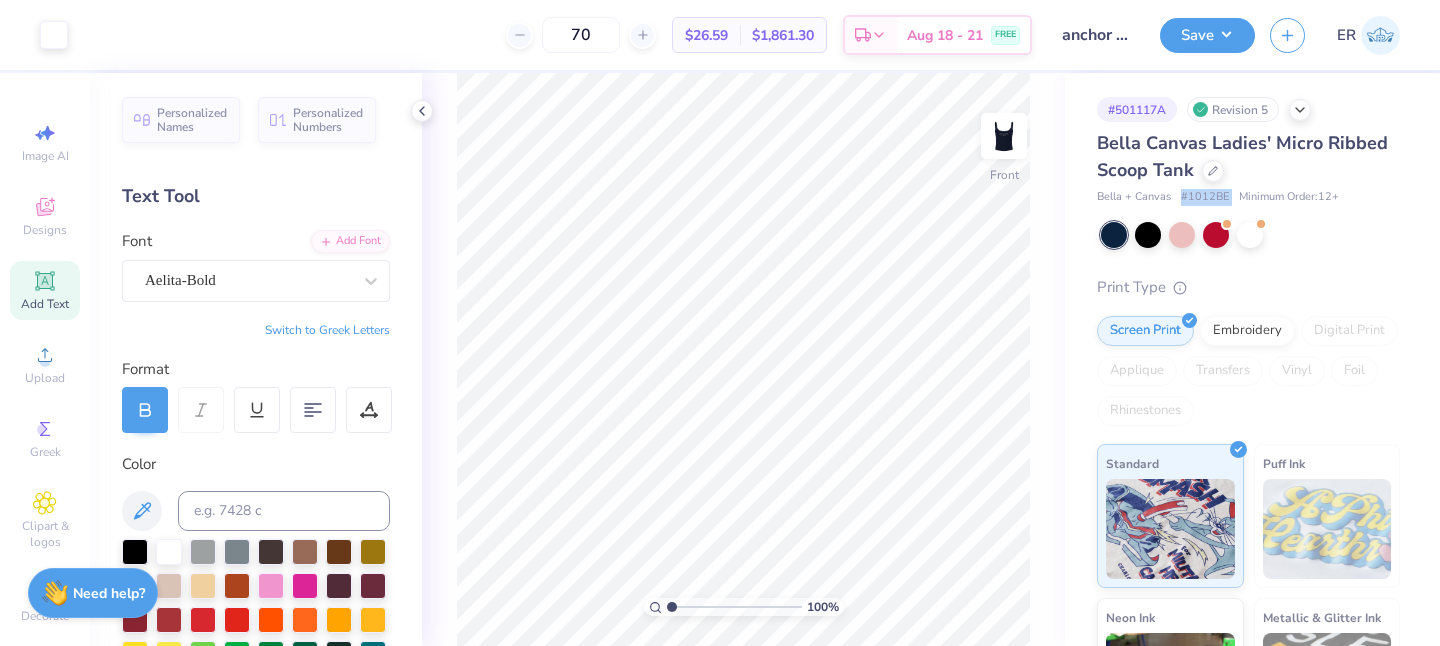 click on "# 1012BE" at bounding box center (1205, 197) 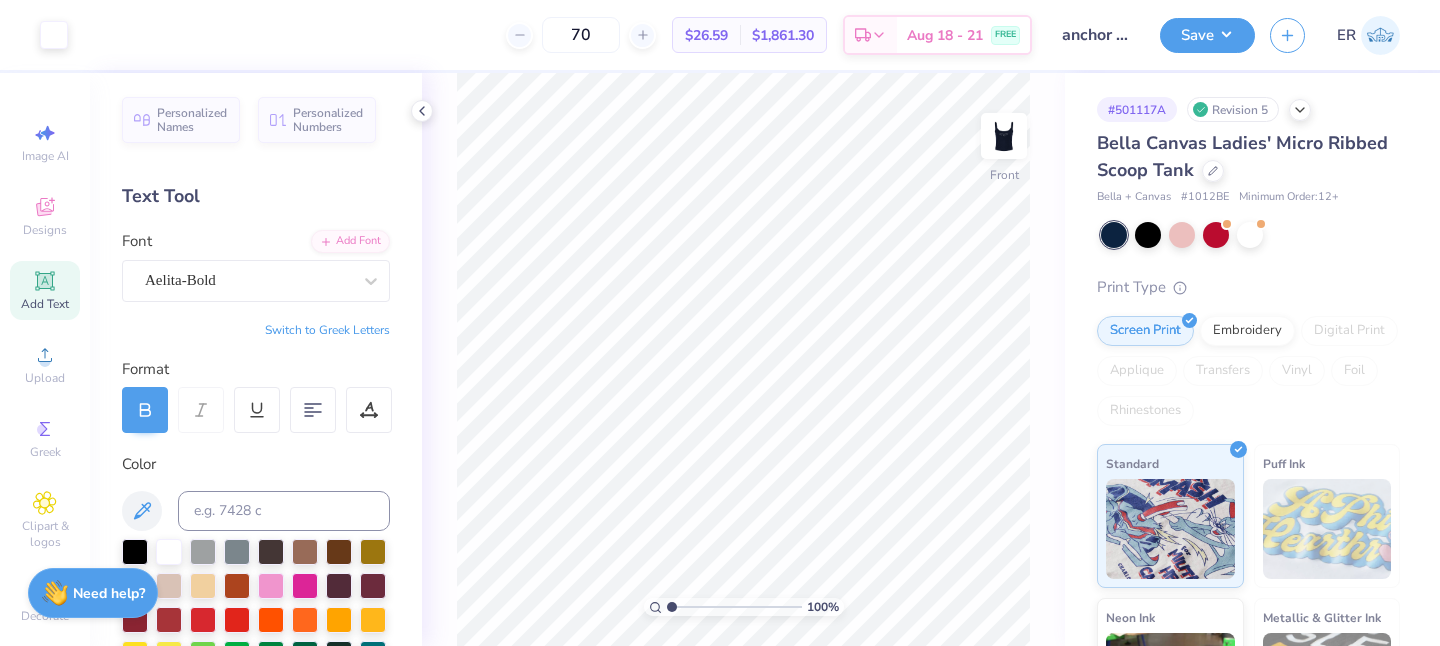 click on "Bella Canvas Ladies' Micro Ribbed Scoop Tank Bella + Canvas # 1012BE Minimum Order:  12 +   Print Type Screen Print Embroidery Digital Print Applique Transfers Vinyl Foil Rhinestones Standard Puff Ink Neon Ink Metallic & Glitter Ink Glow in the Dark Ink Water based Ink" at bounding box center (1248, 513) 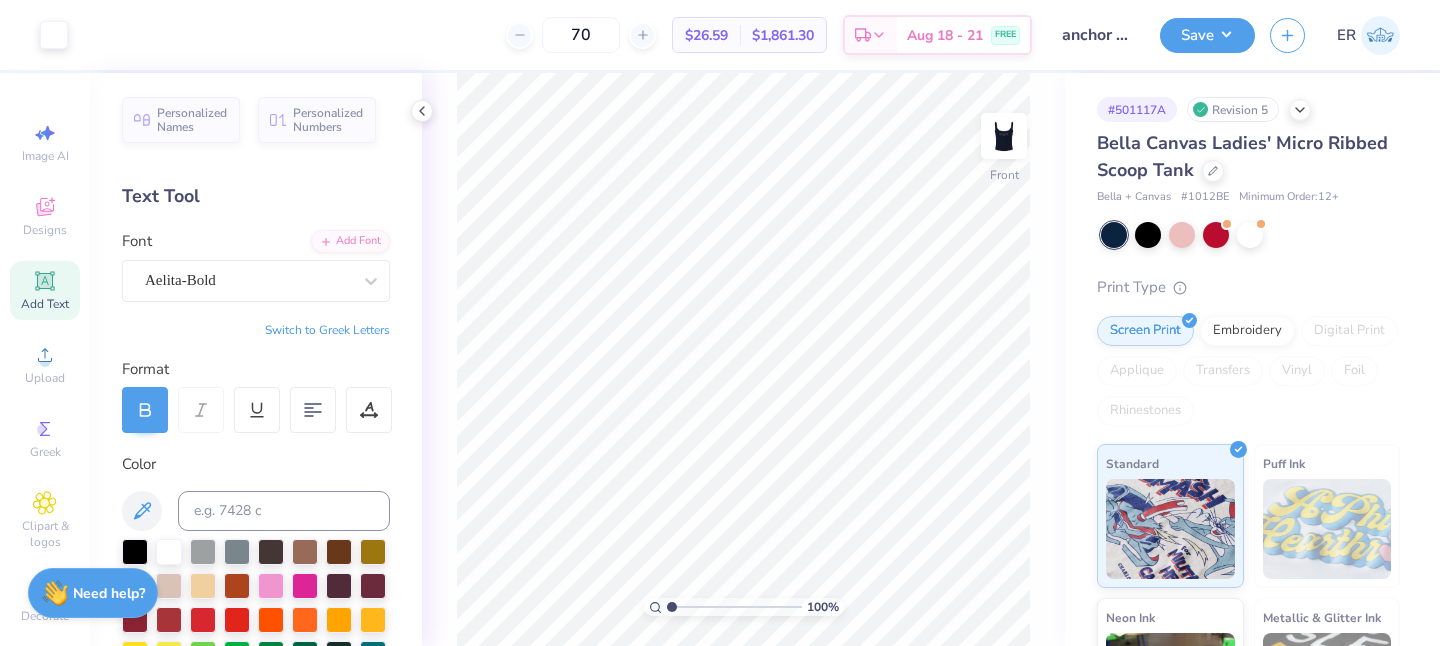 click on "# 1012BE" at bounding box center [1205, 197] 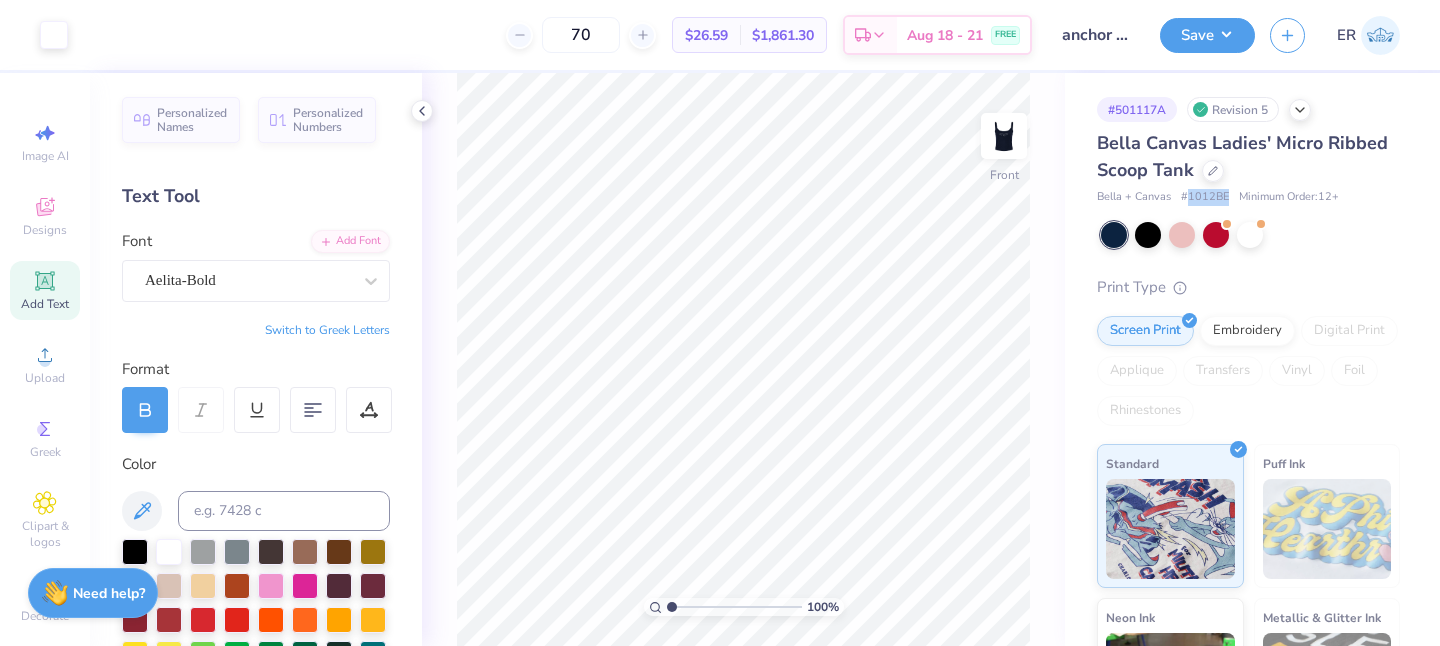 click on "# 1012BE" at bounding box center (1205, 197) 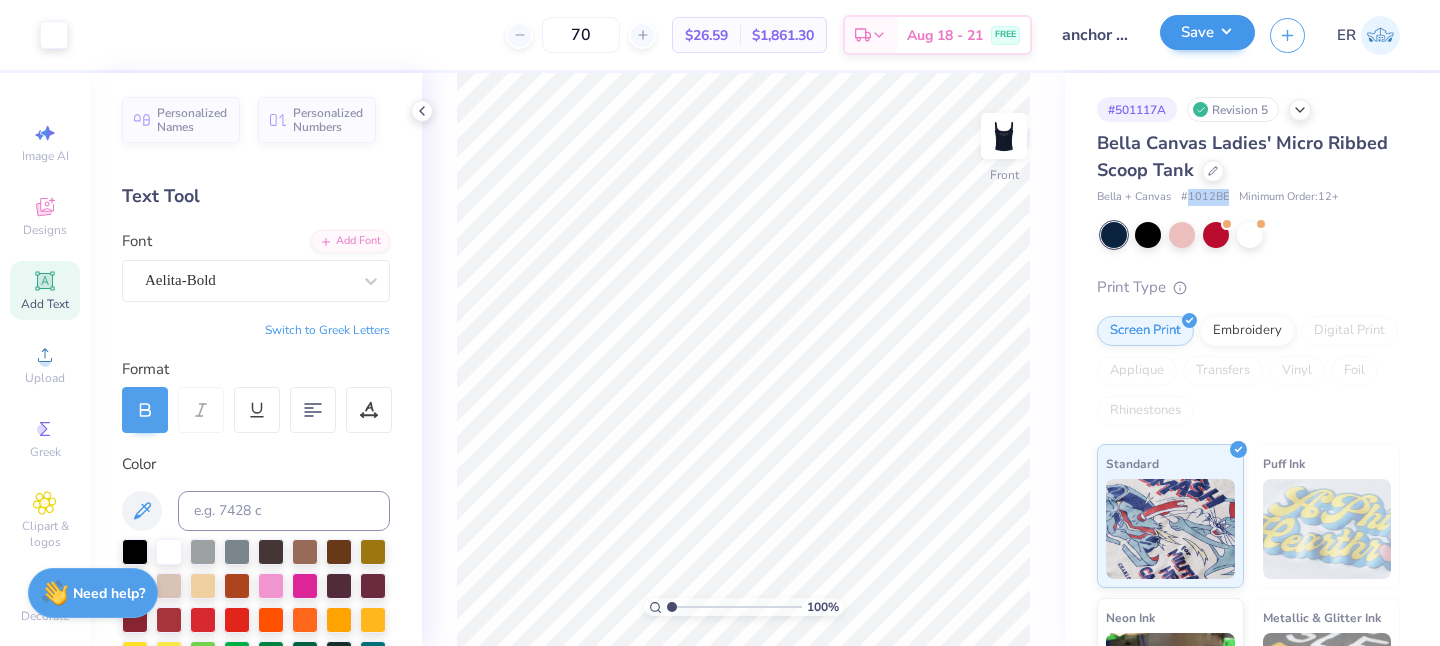 copy on "1012BE" 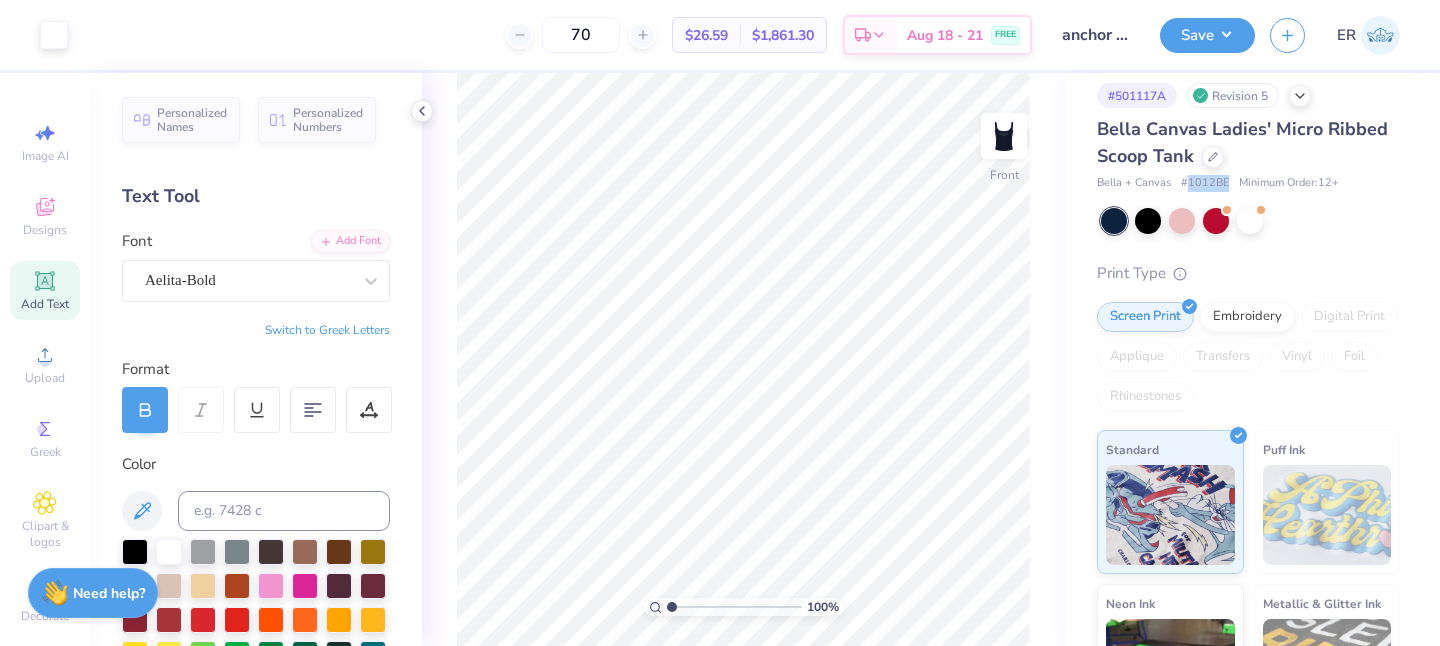 scroll, scrollTop: 0, scrollLeft: 0, axis: both 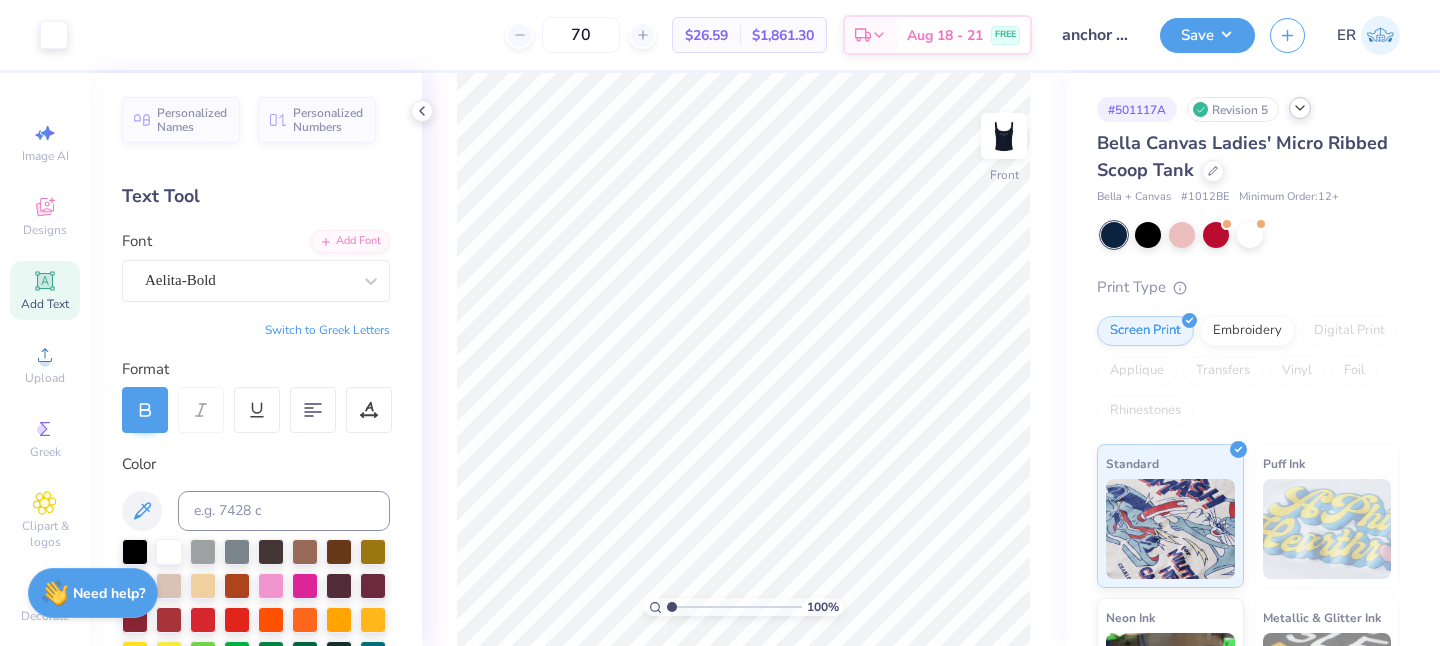 click 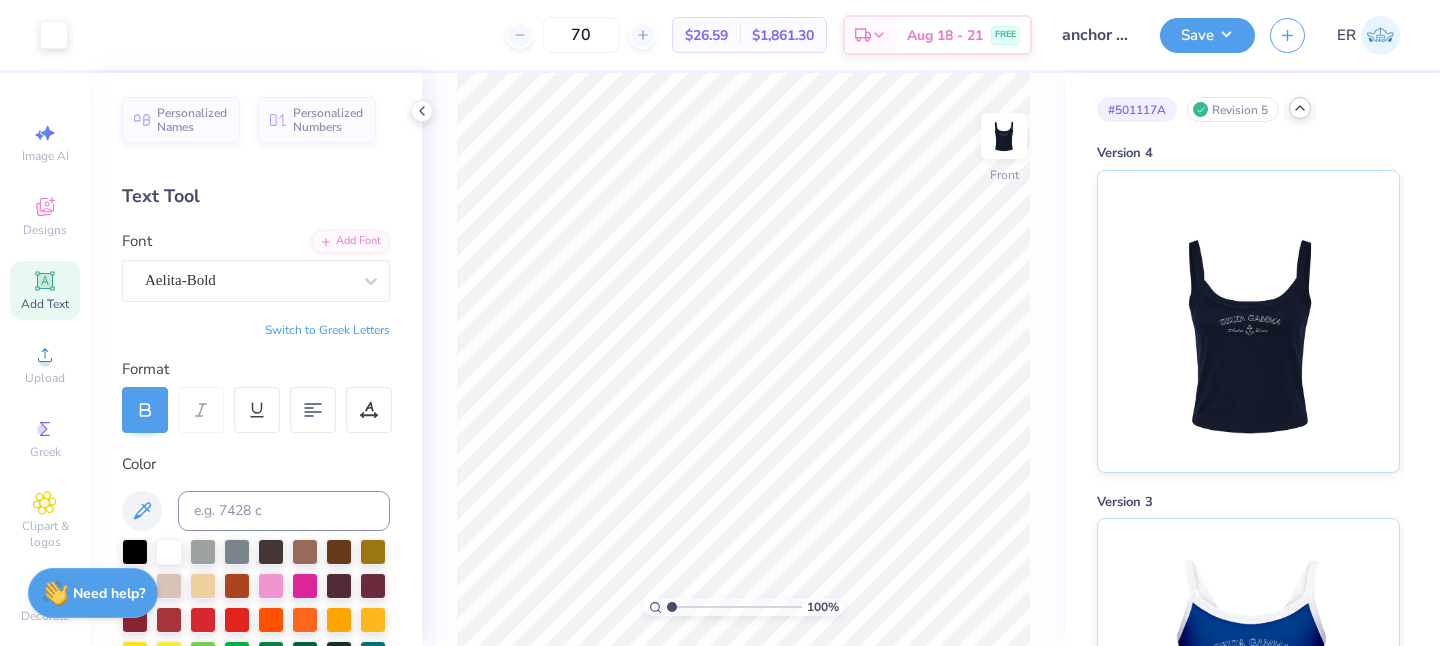 click 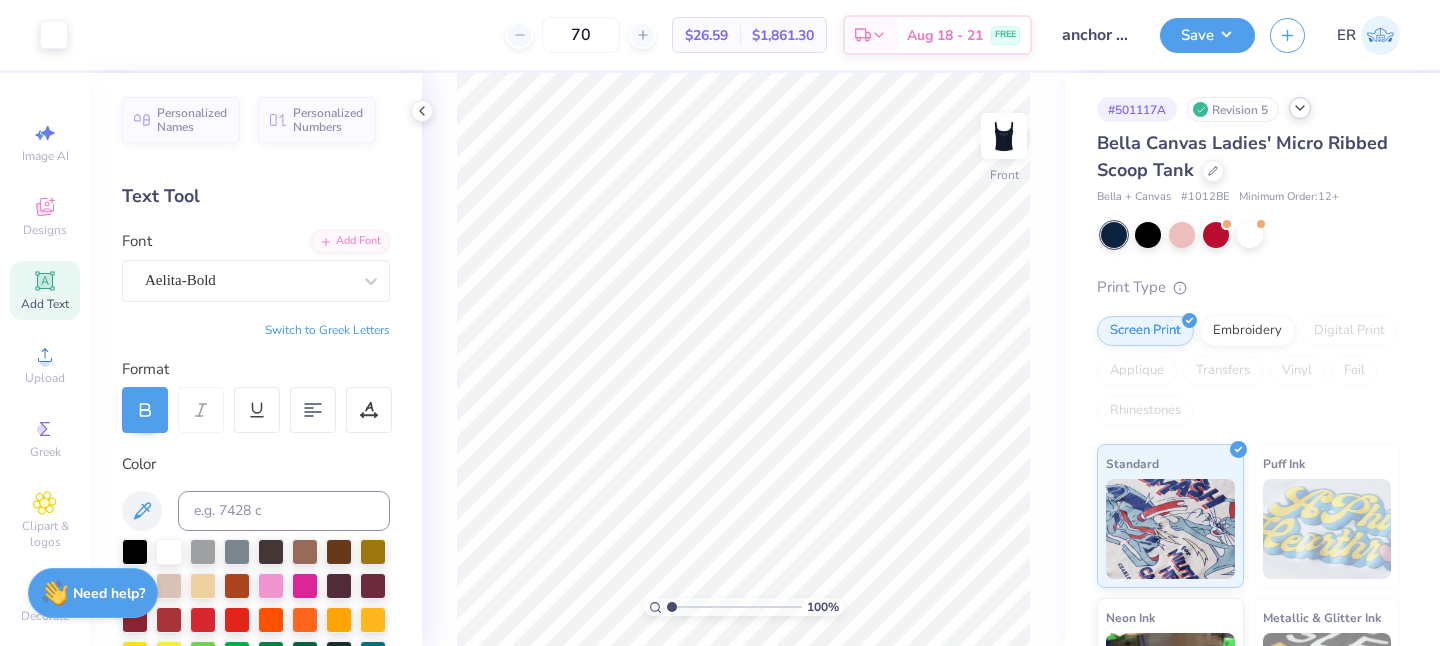 scroll, scrollTop: 250, scrollLeft: 0, axis: vertical 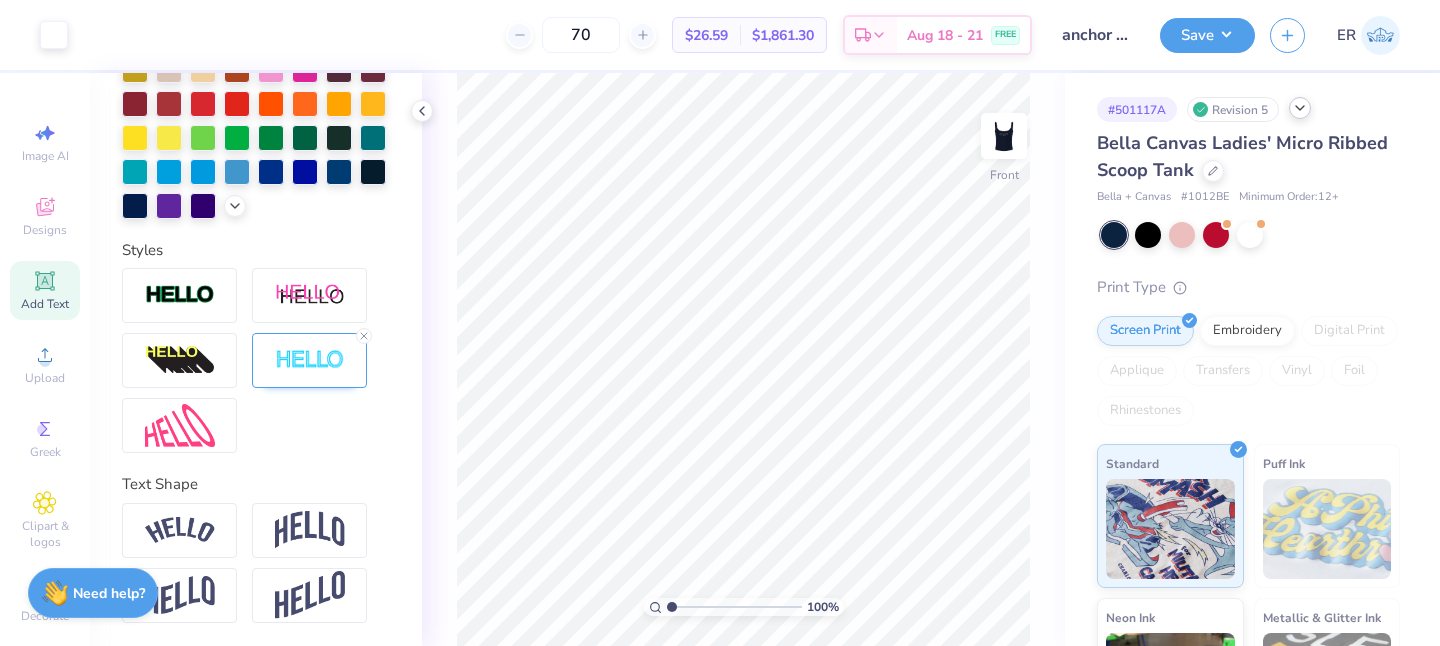 click on "# 1012BE" at bounding box center [1205, 197] 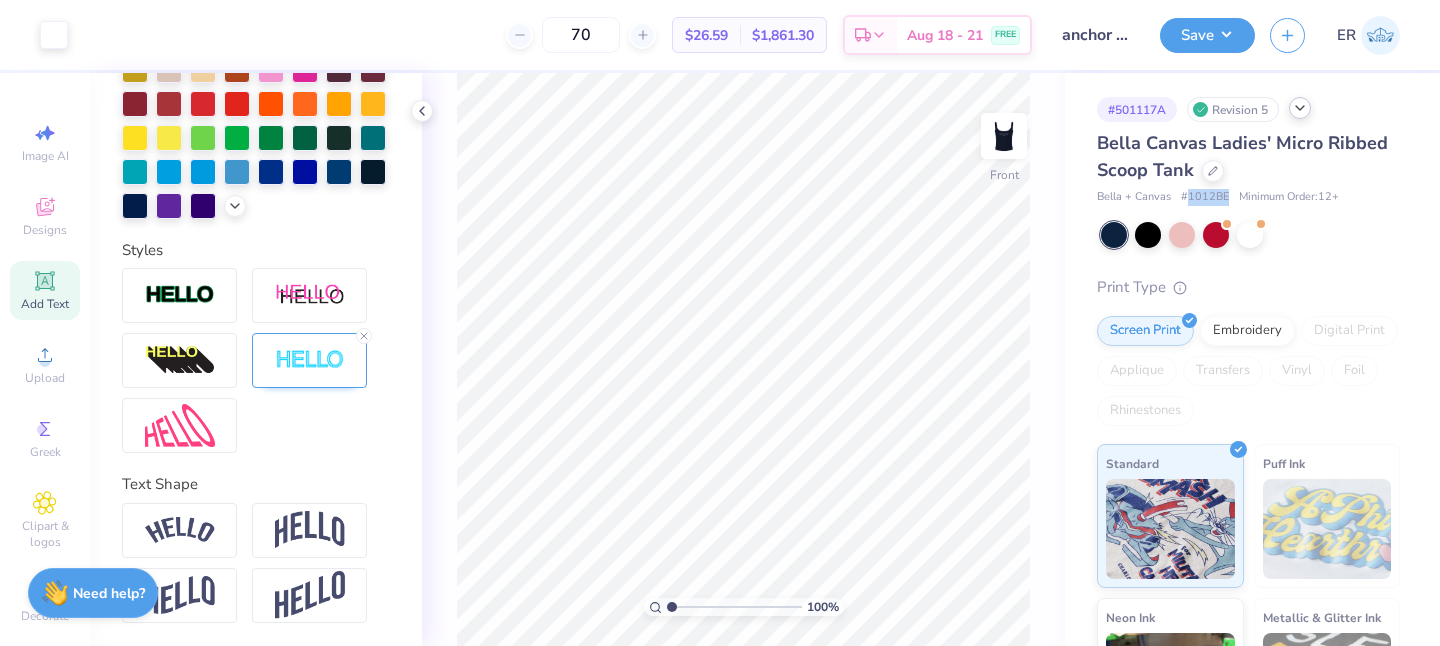 click on "# 1012BE" at bounding box center (1205, 197) 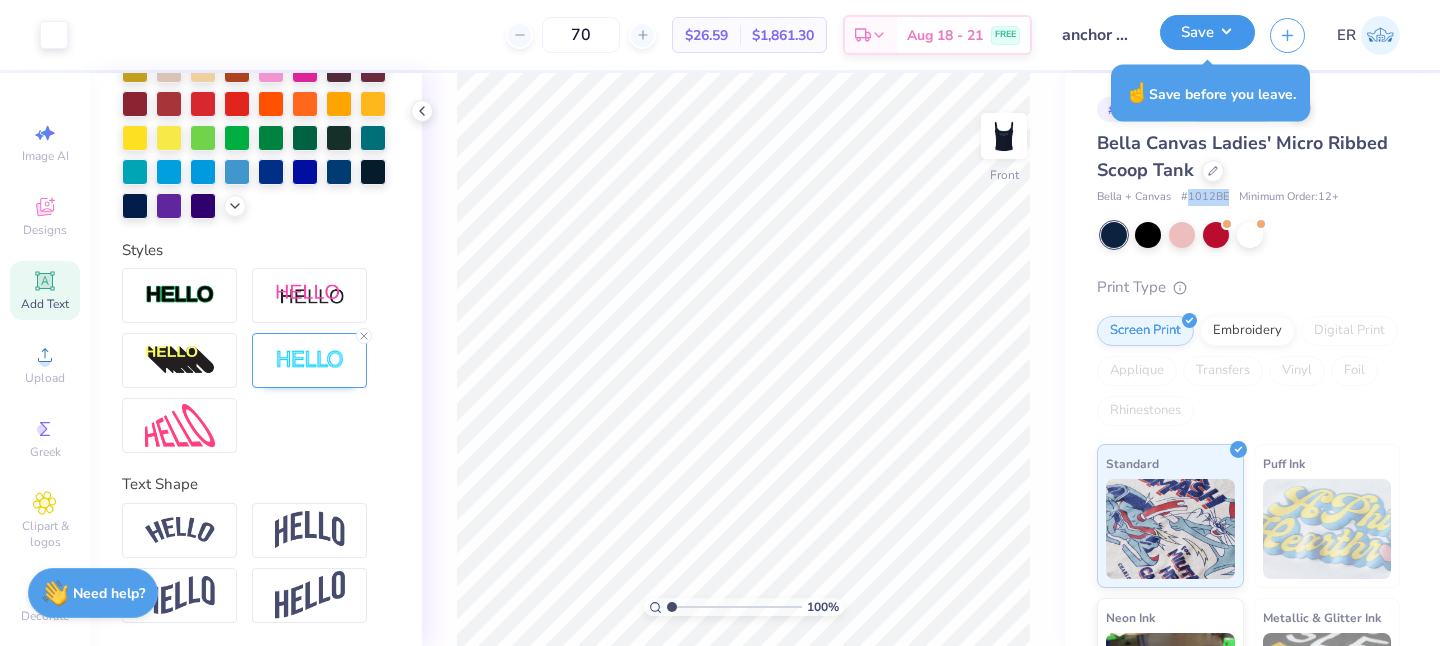click on "Save" at bounding box center [1207, 32] 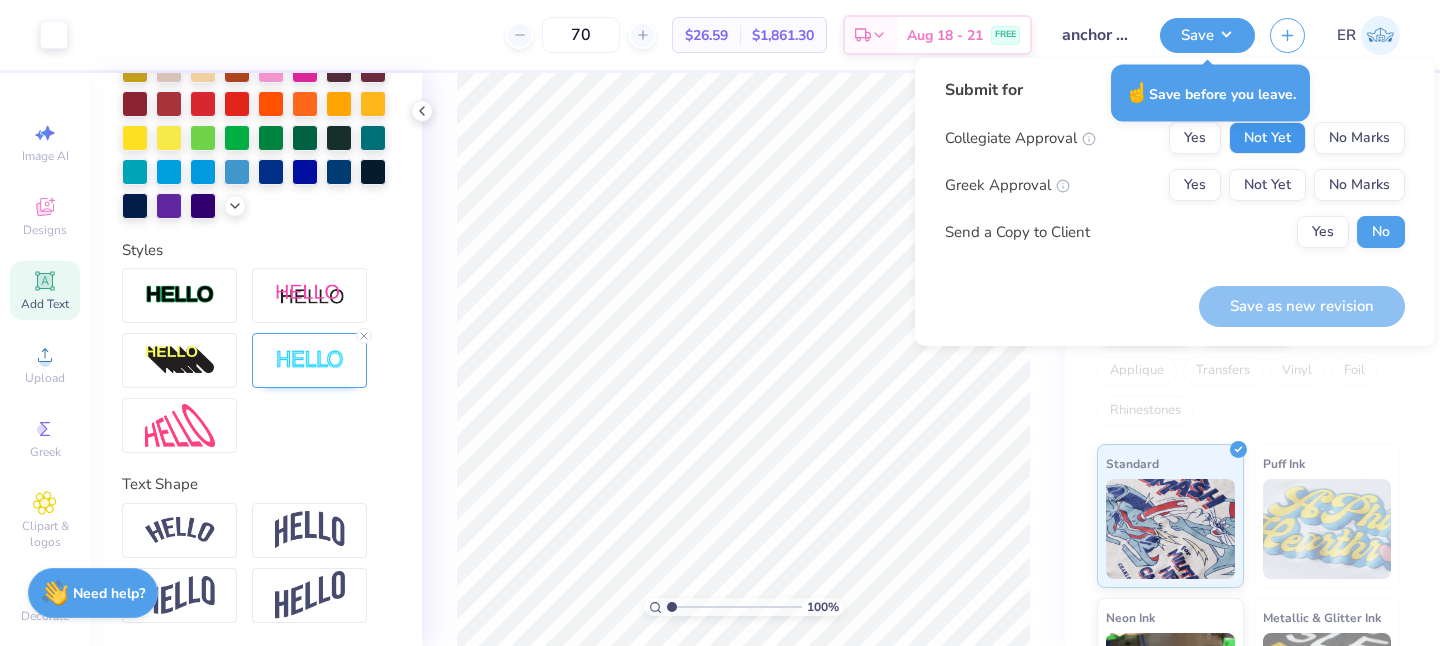 click on "Not Yet" at bounding box center (1267, 138) 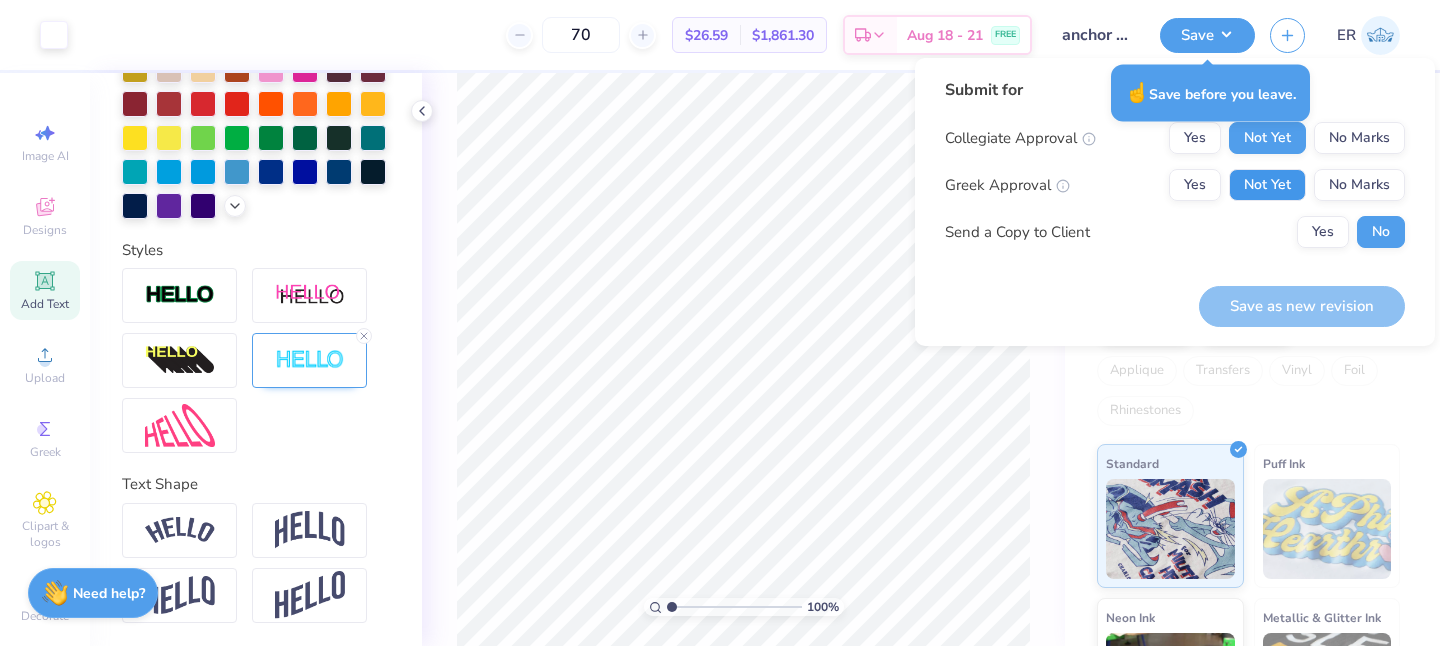 click on "Not Yet" at bounding box center [1267, 185] 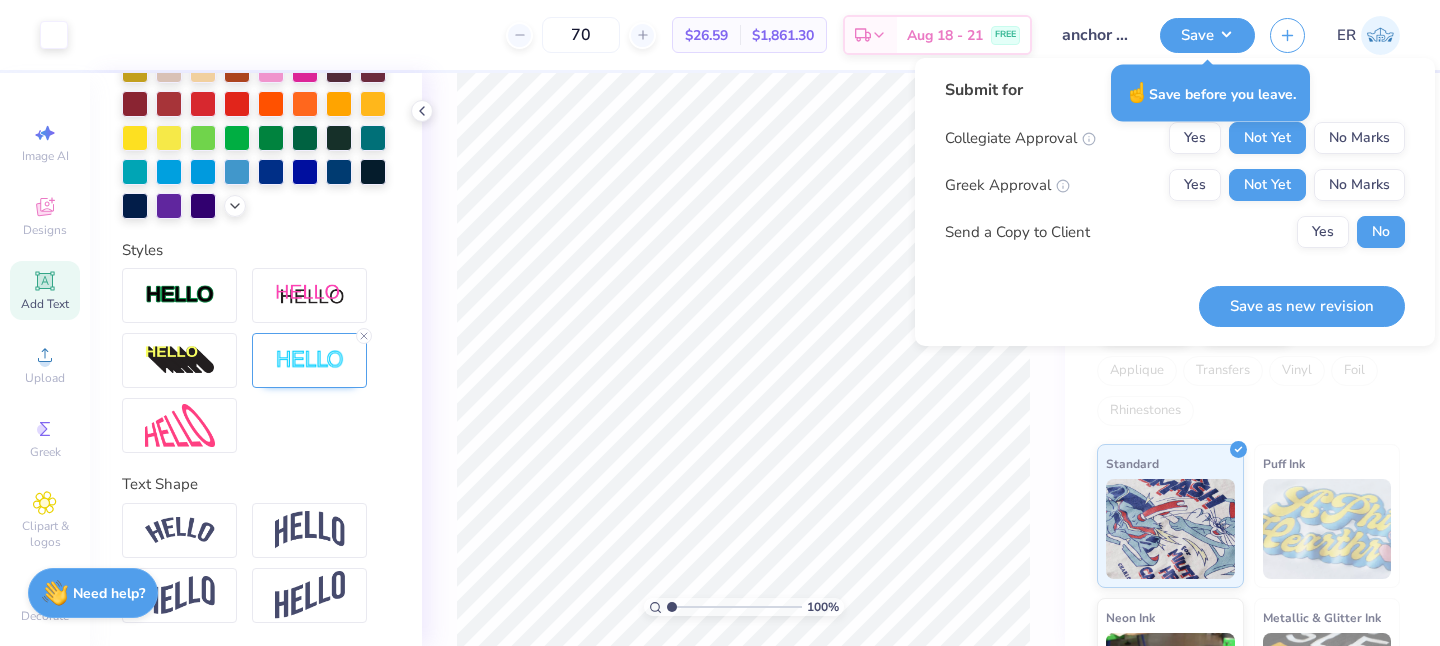click on "Save as new revision" at bounding box center [1302, 294] 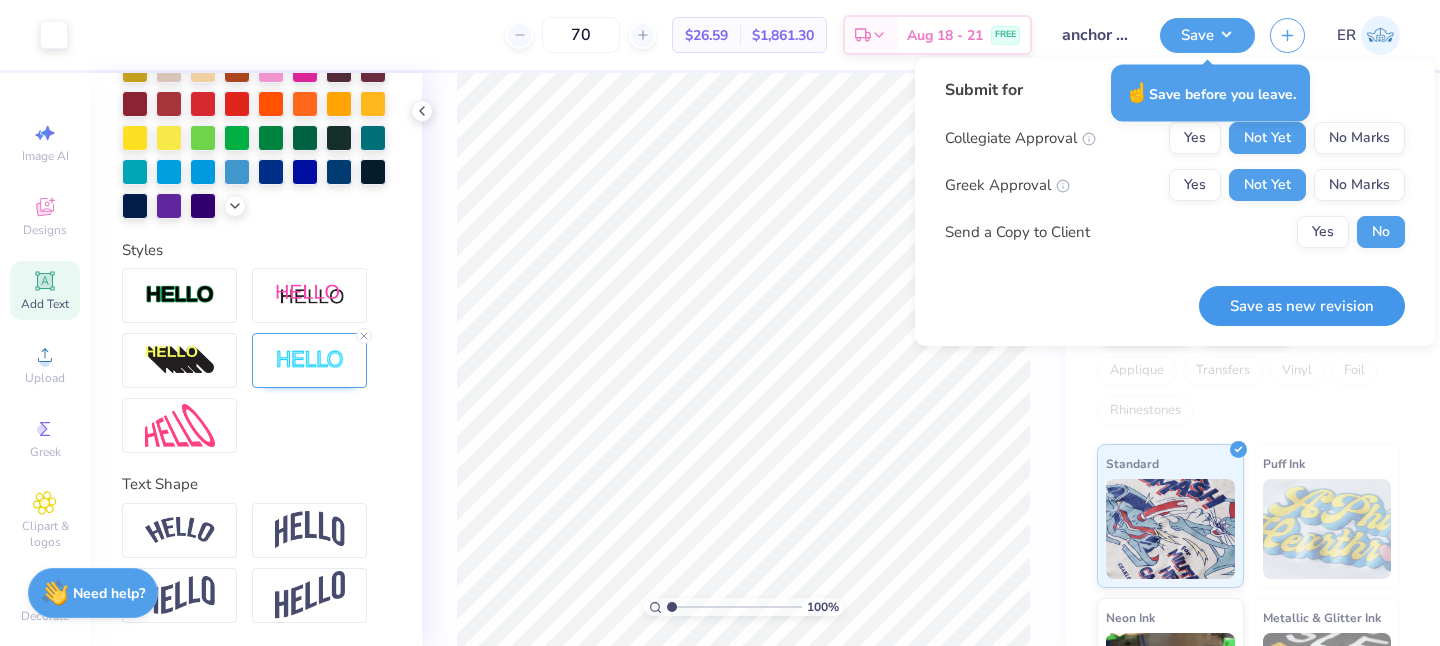 click on "Save as new revision" at bounding box center [1302, 306] 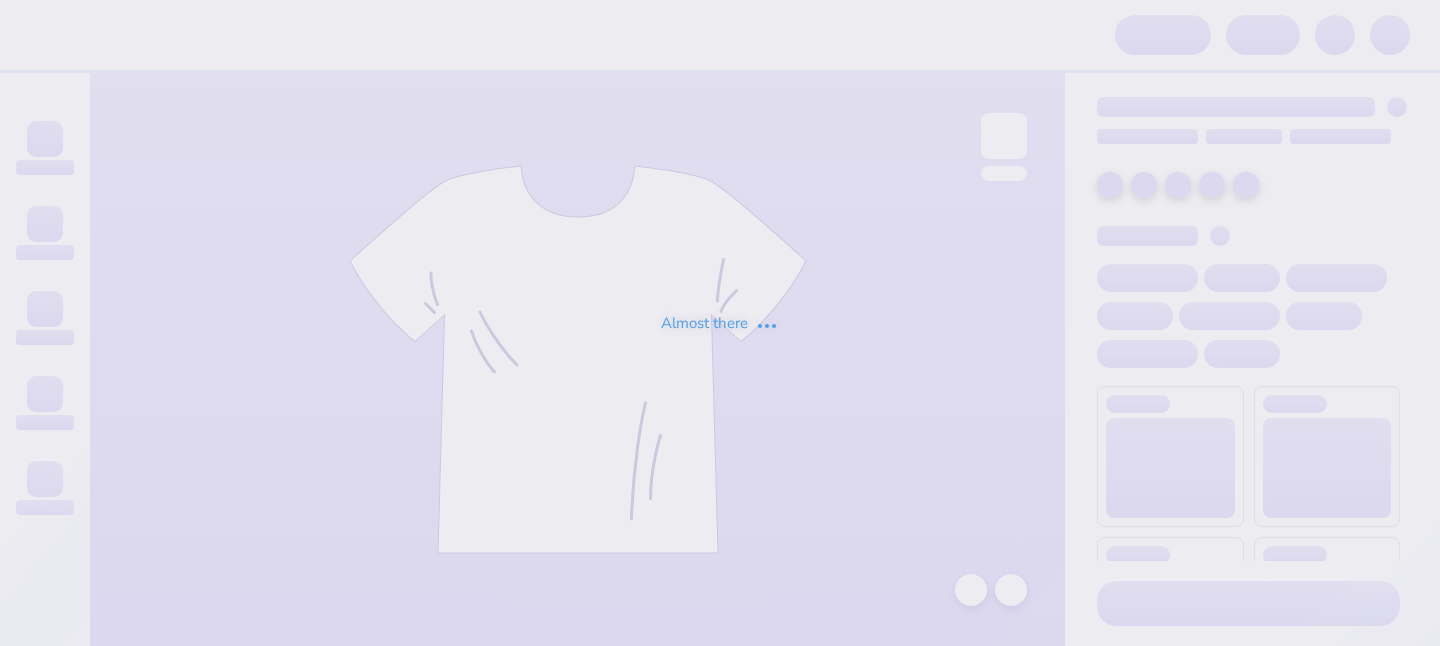 scroll, scrollTop: 0, scrollLeft: 0, axis: both 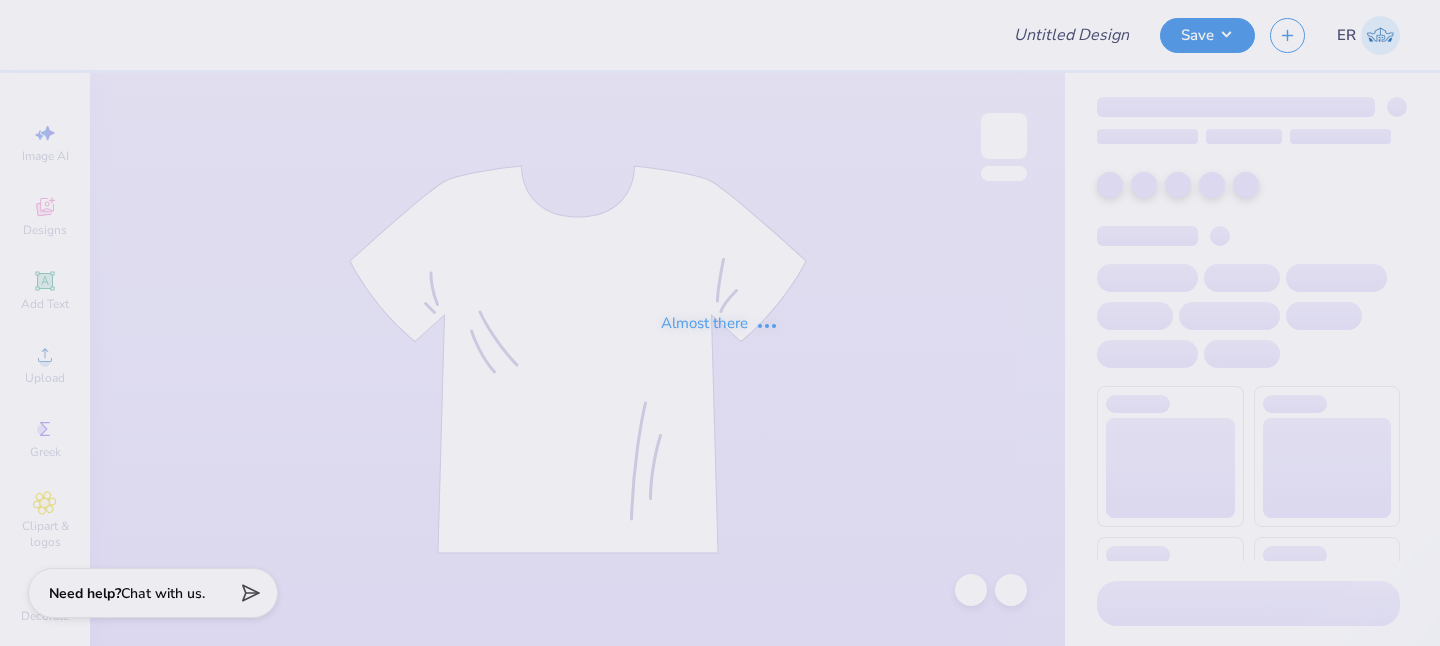 type on "anchor splash shorts" 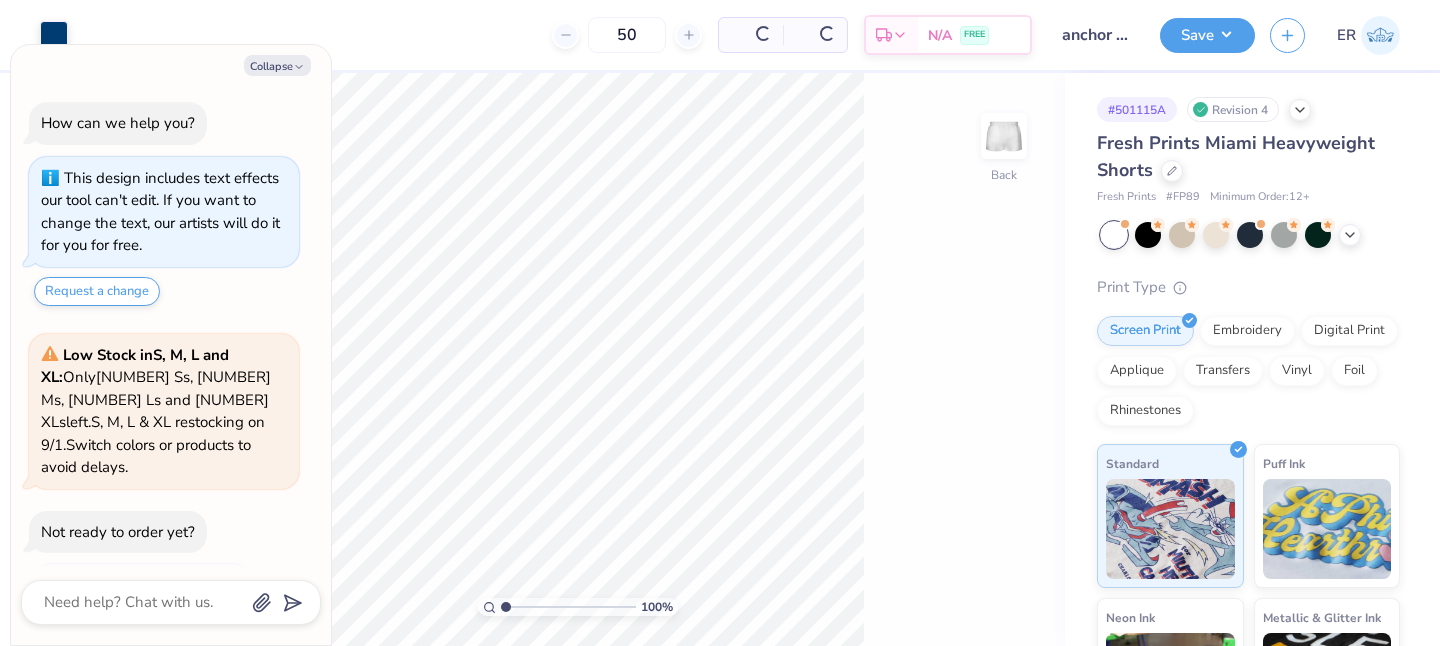 scroll, scrollTop: 56, scrollLeft: 0, axis: vertical 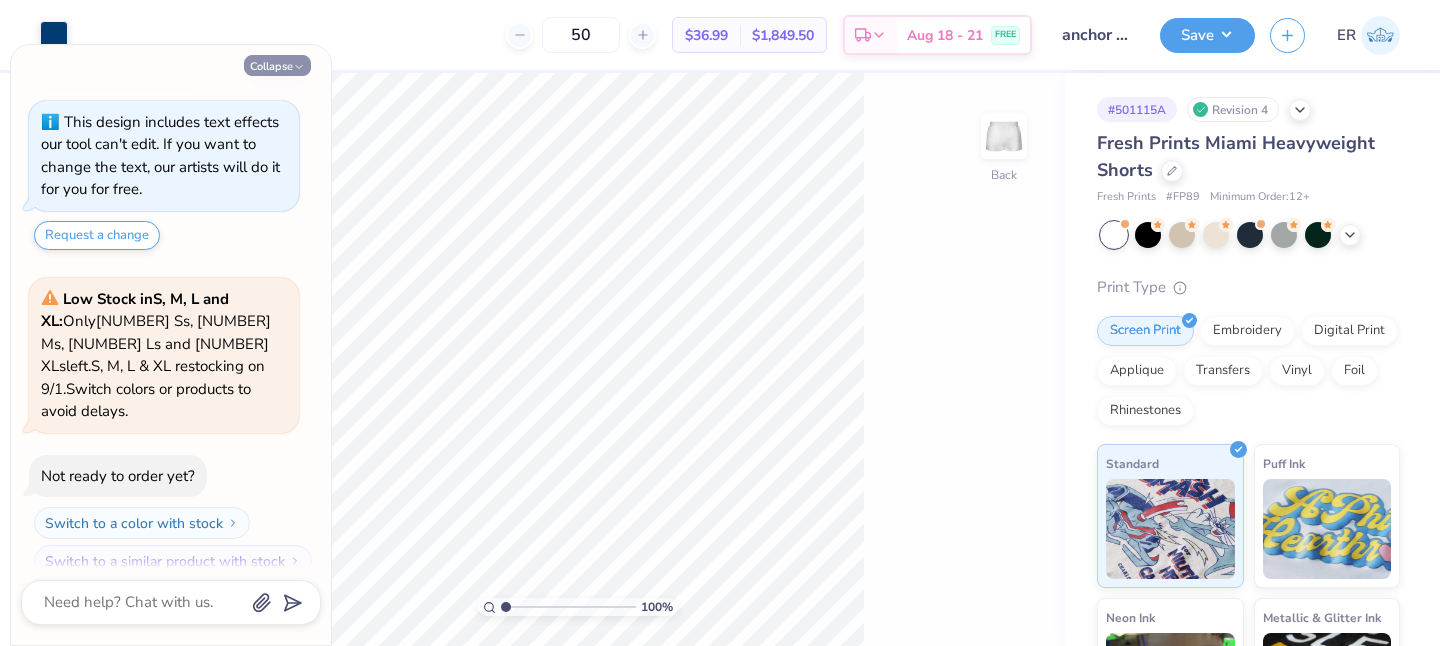 click on "Collapse" at bounding box center (277, 65) 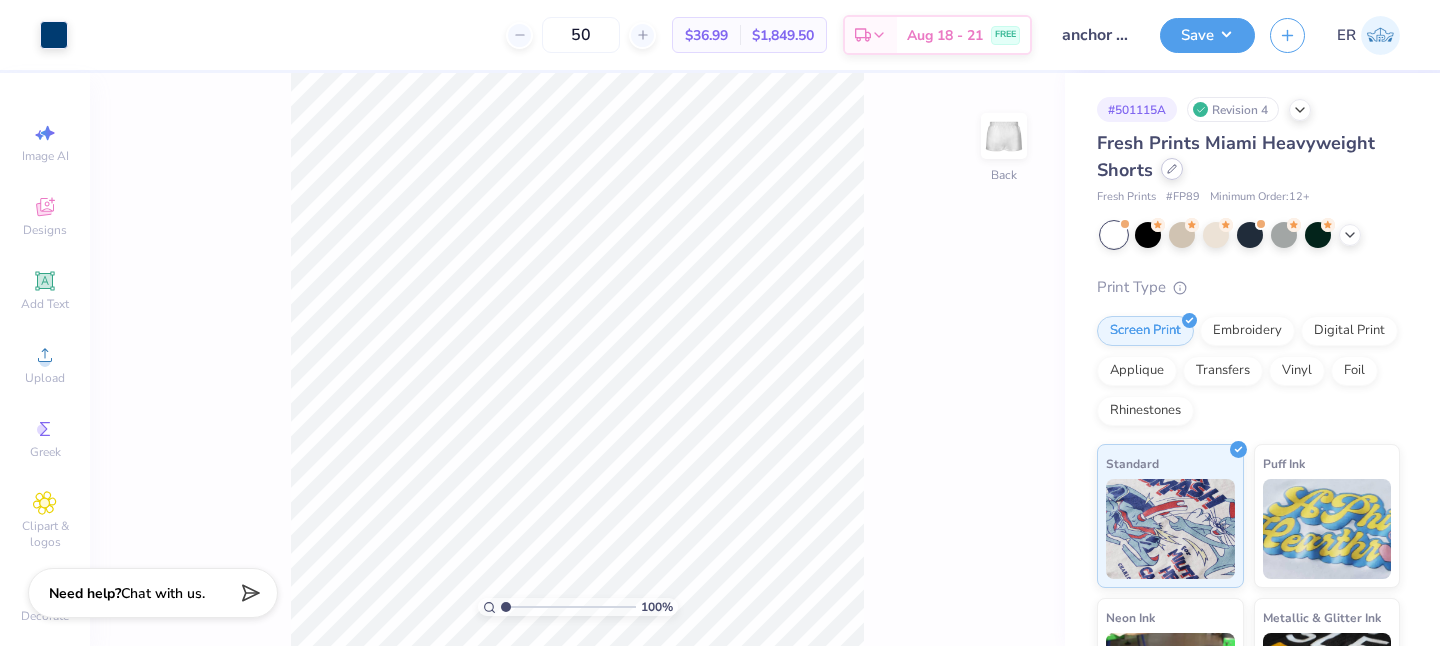 click at bounding box center (1172, 169) 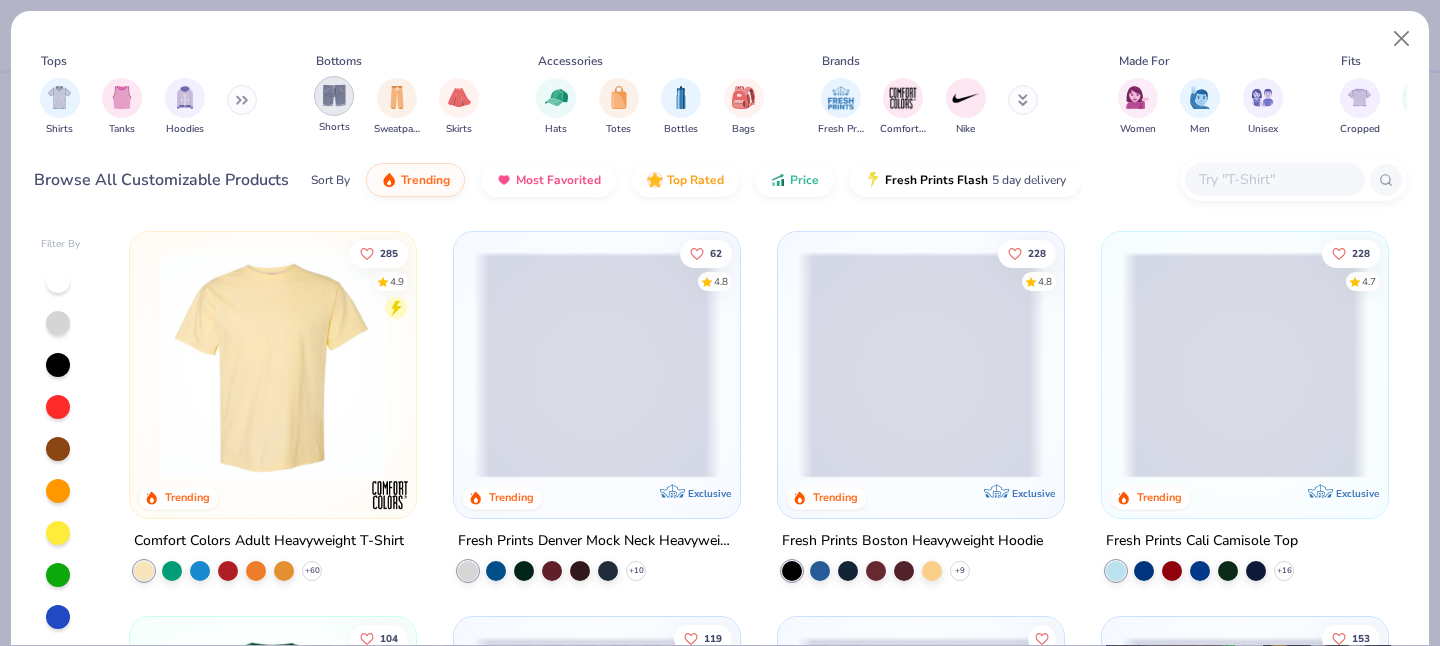 click at bounding box center (334, 95) 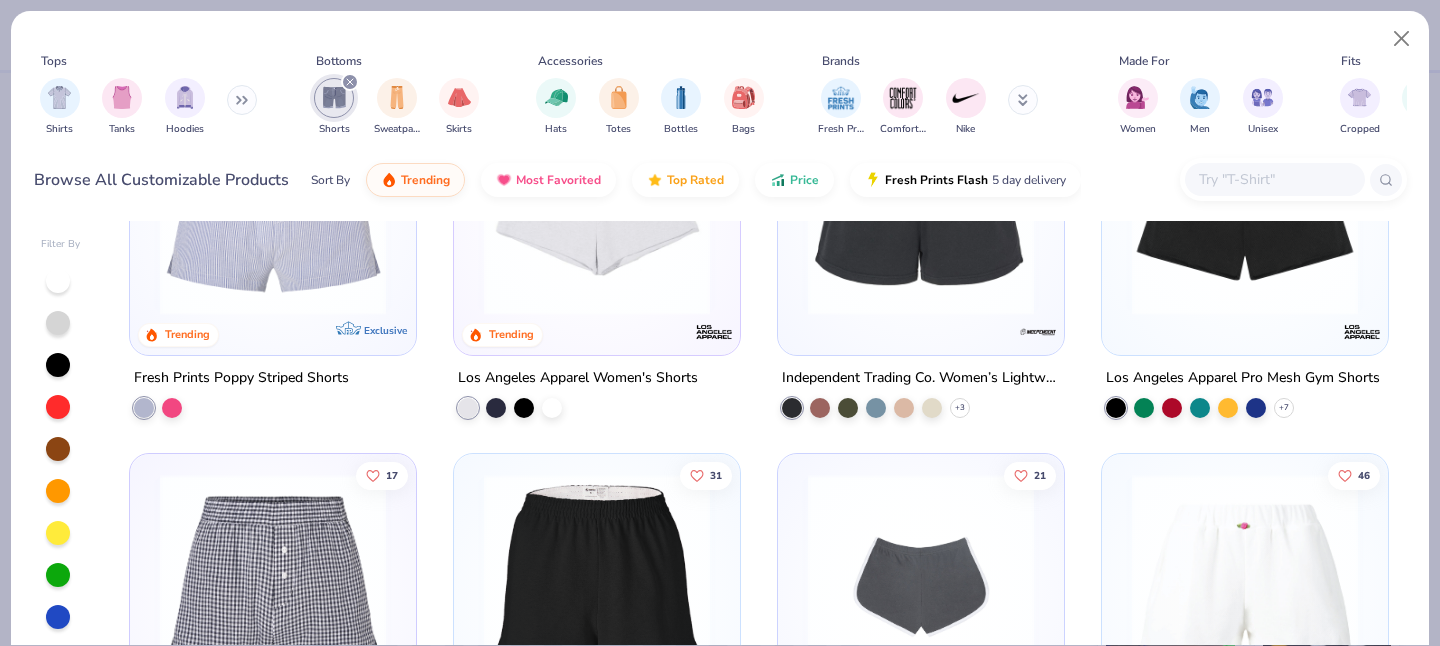 scroll, scrollTop: 319, scrollLeft: 0, axis: vertical 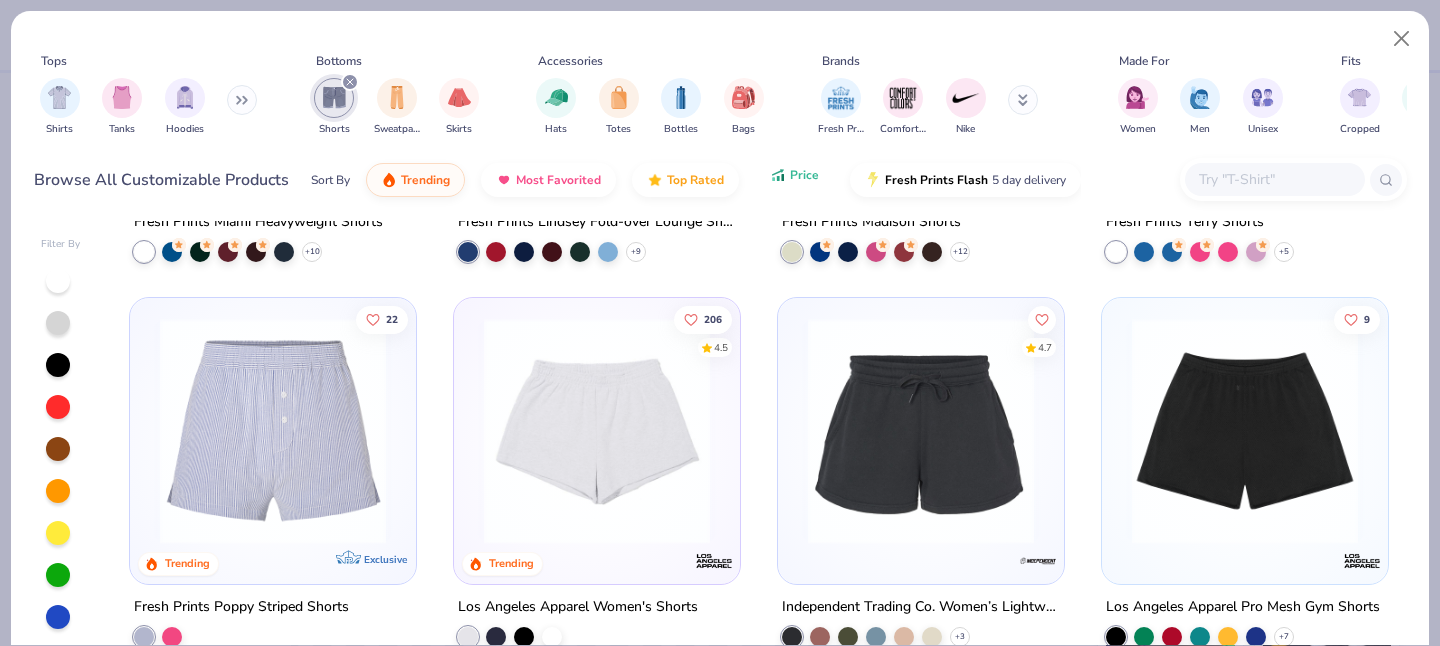 click on "Price" at bounding box center (804, 175) 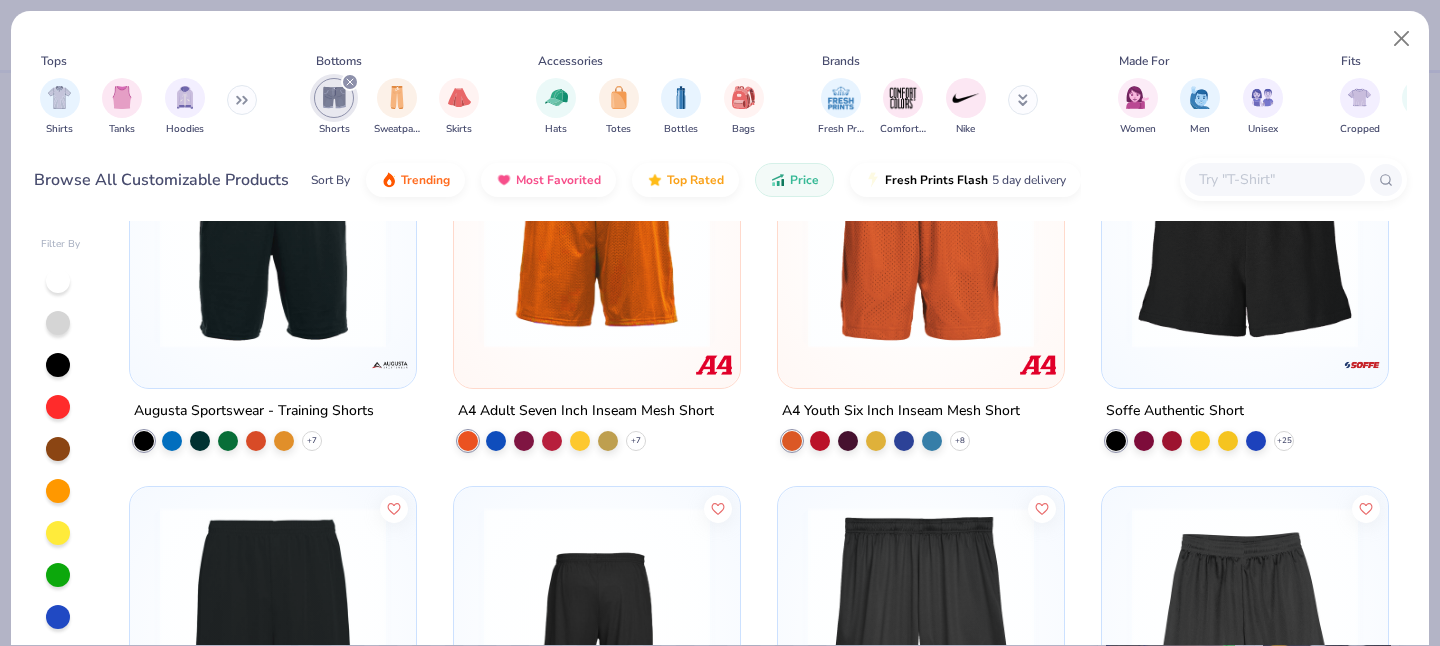 scroll, scrollTop: 44, scrollLeft: 0, axis: vertical 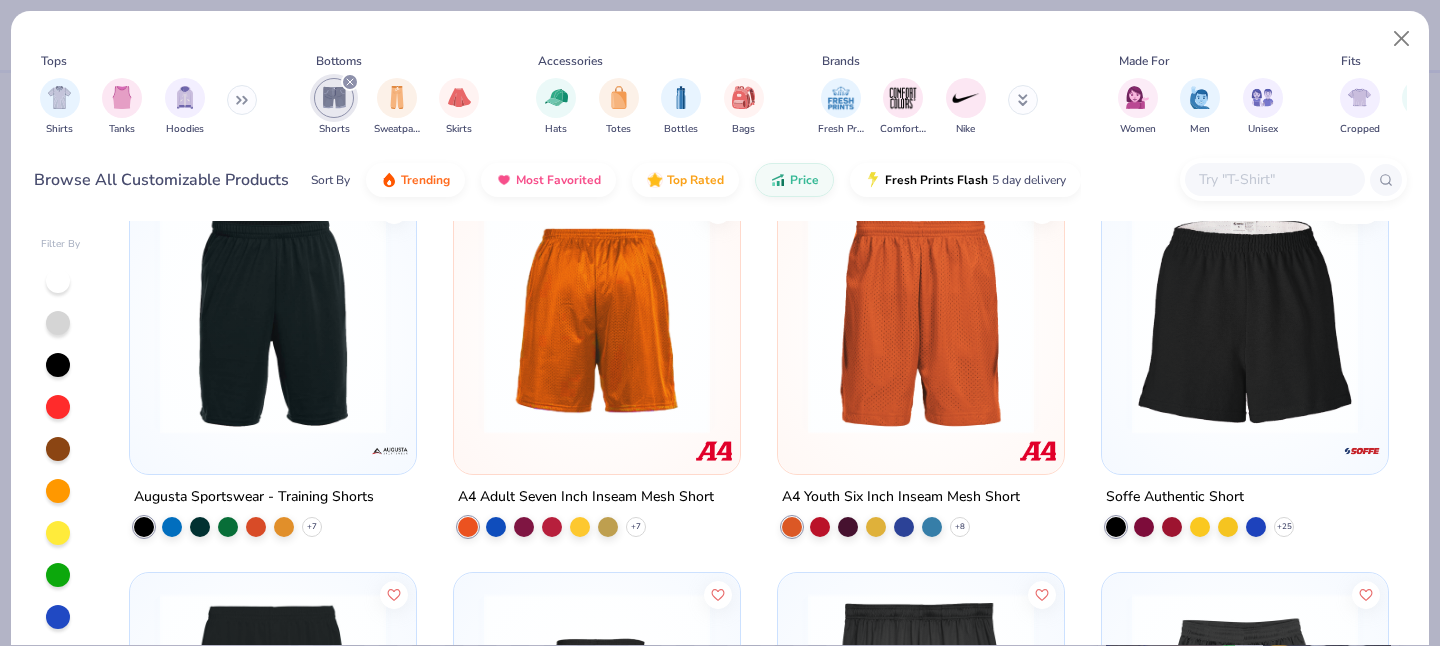 click at bounding box center [1245, 321] 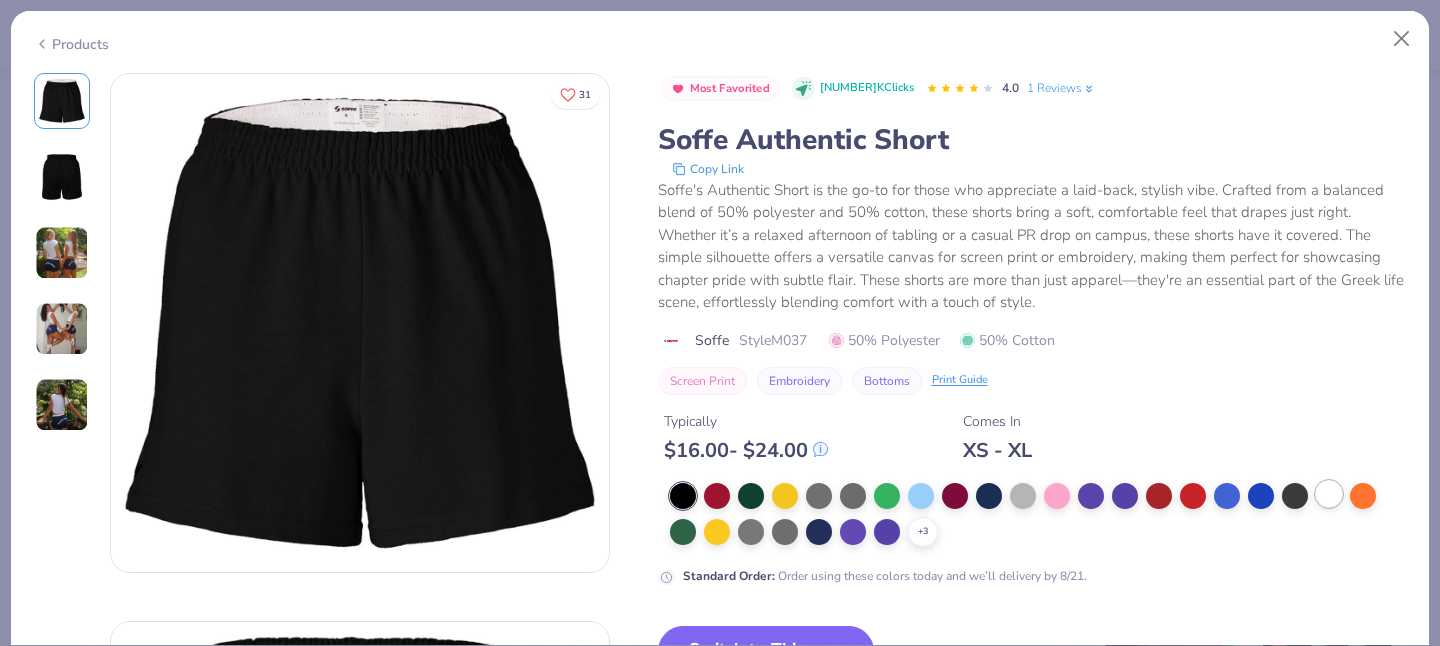 click at bounding box center [1329, 494] 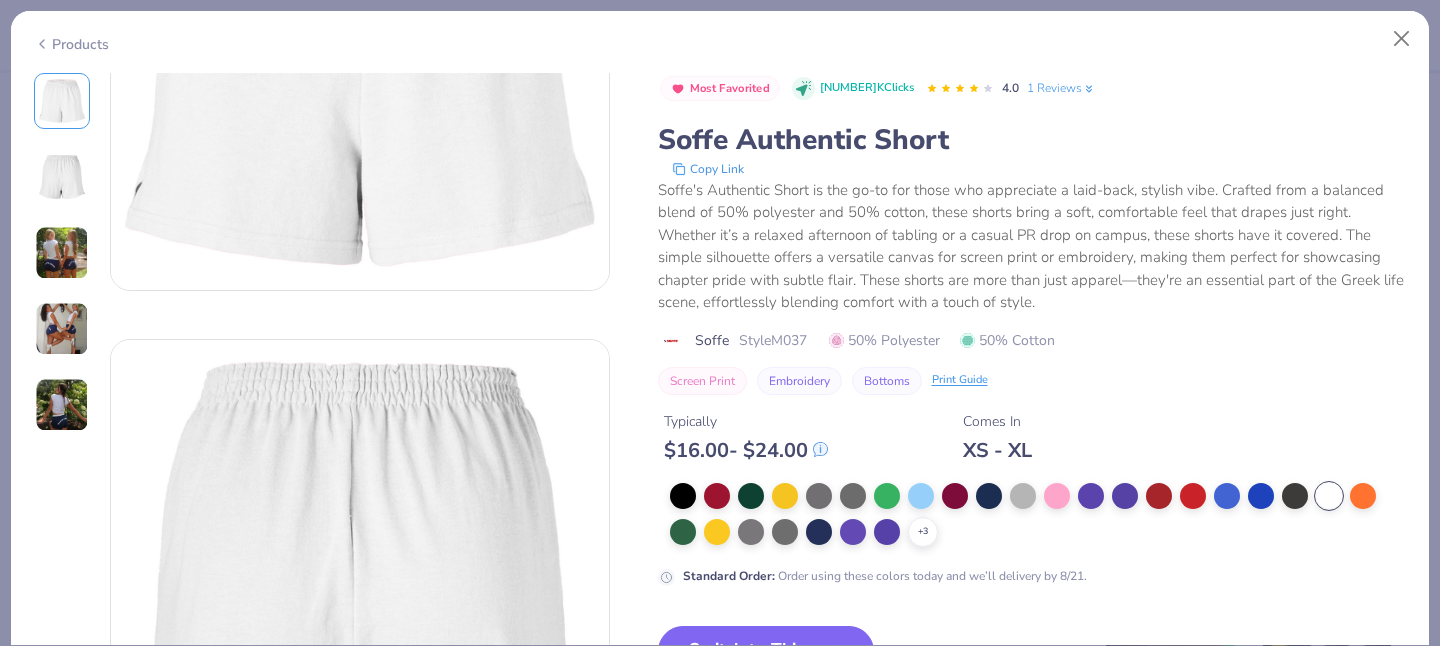 click at bounding box center (62, 253) 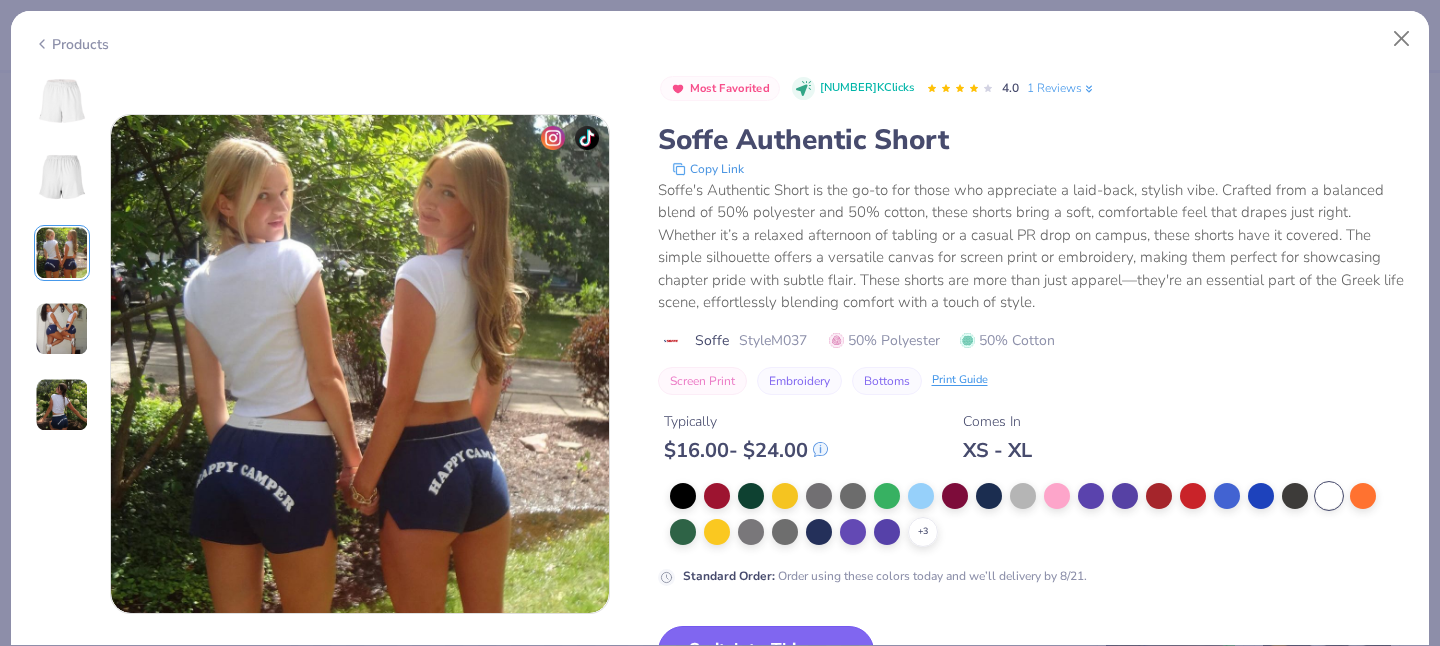 scroll, scrollTop: 1096, scrollLeft: 0, axis: vertical 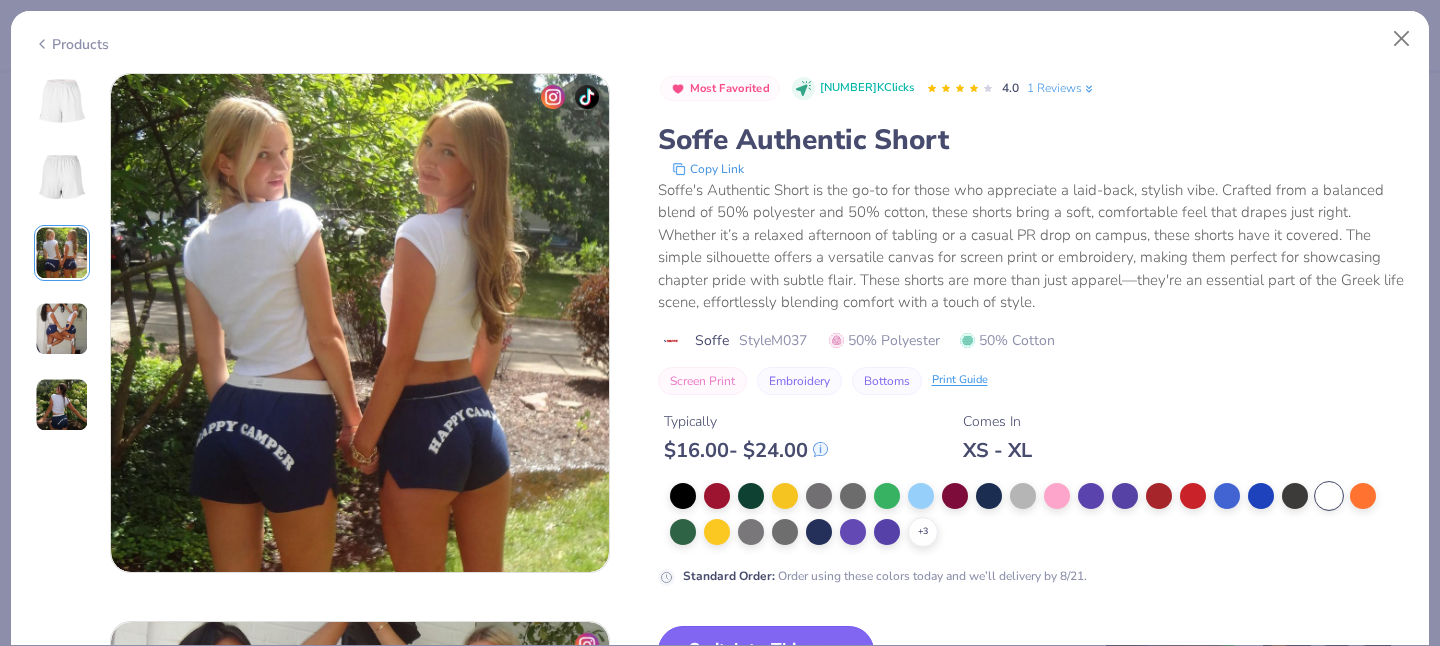 click on "Switch to This" at bounding box center (766, 651) 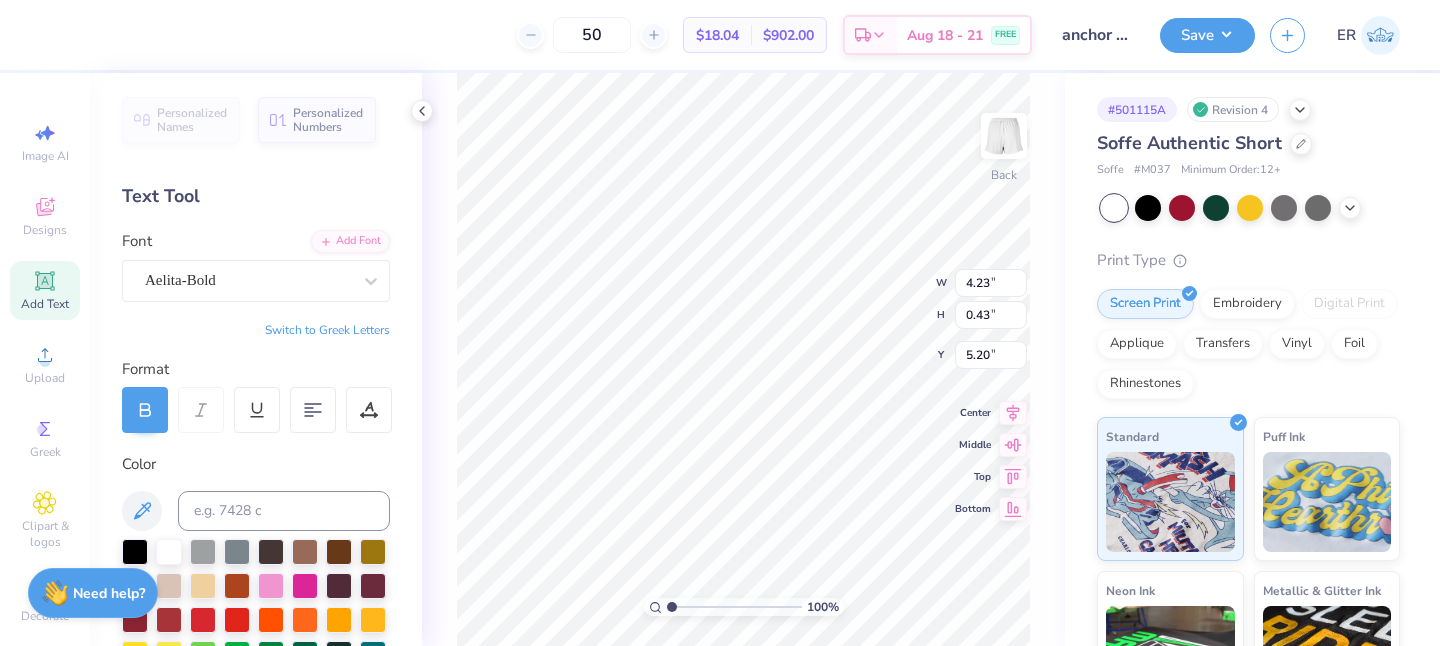 type on "5.00" 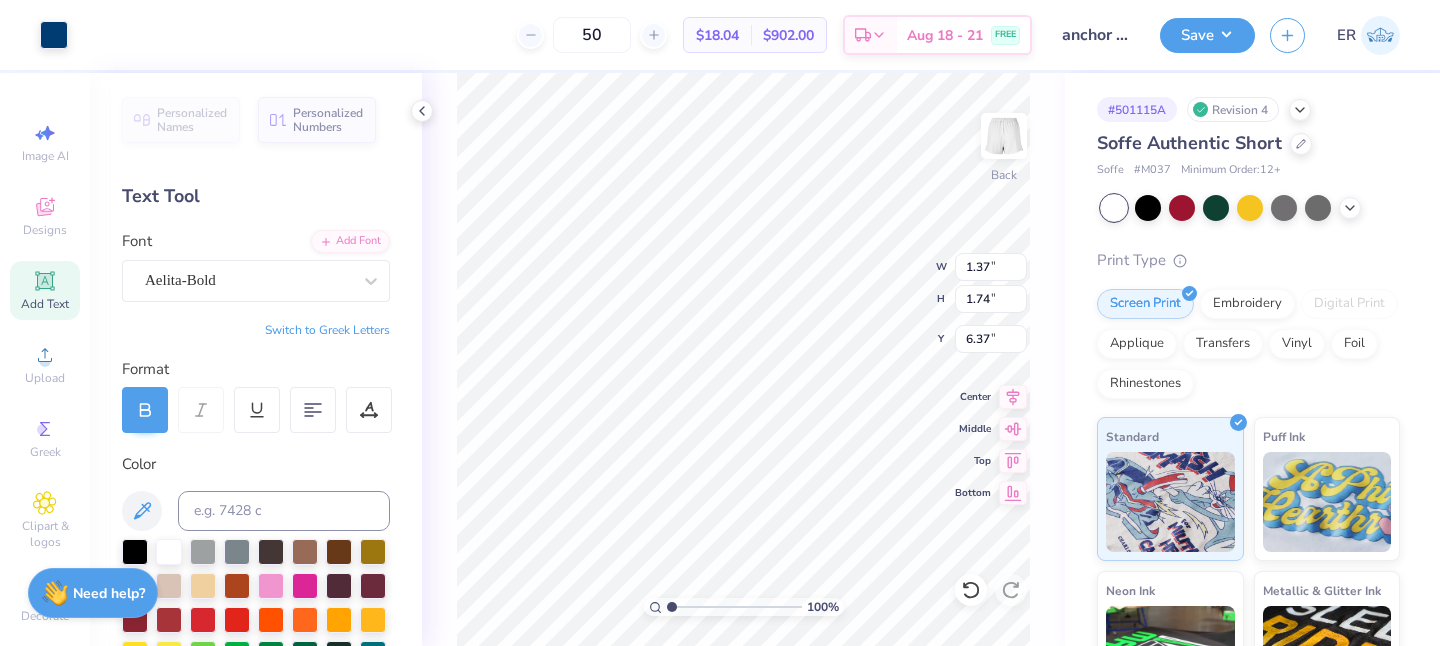 type on "6.75" 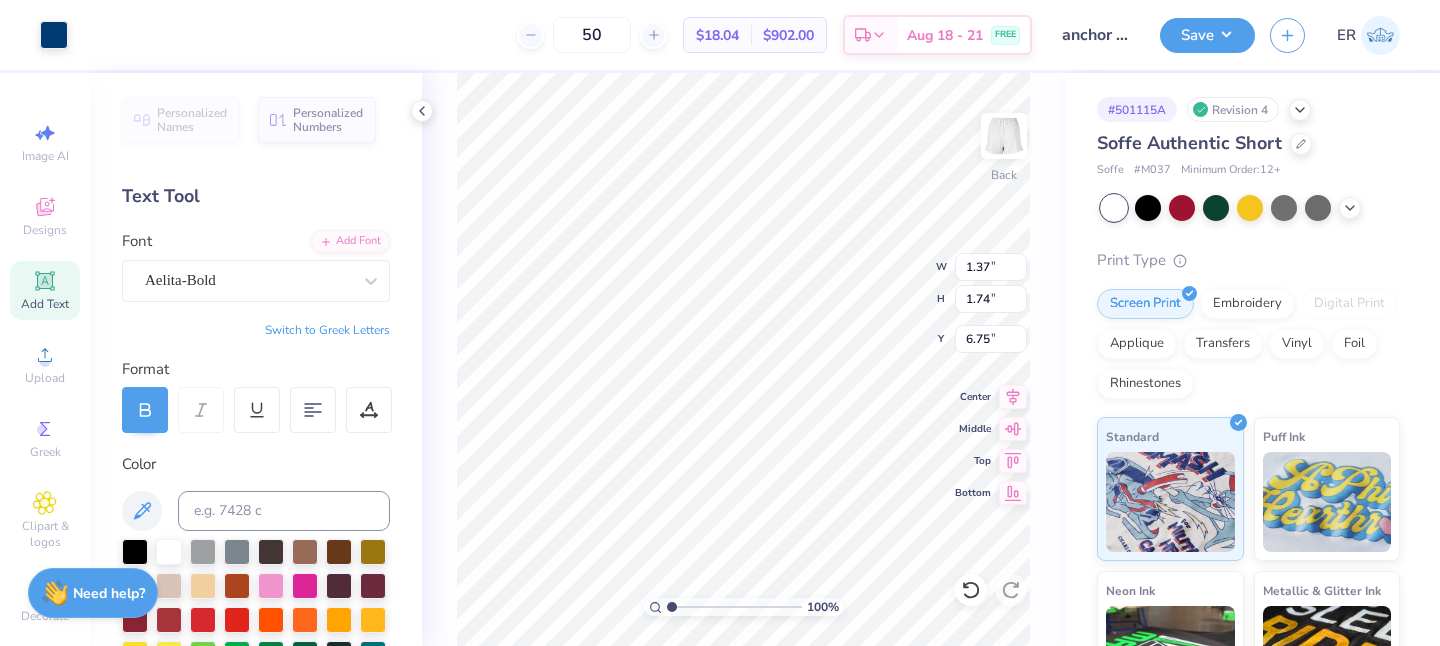 type on "2.99" 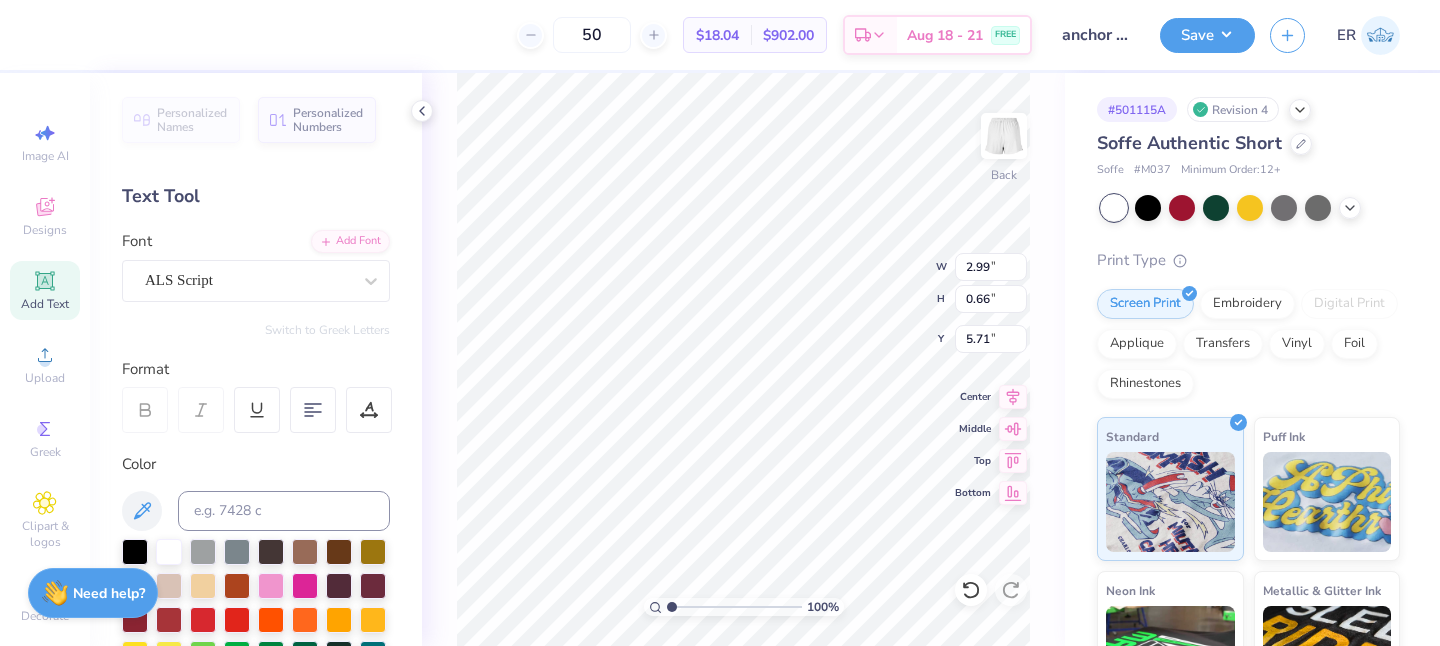 type on "6.09" 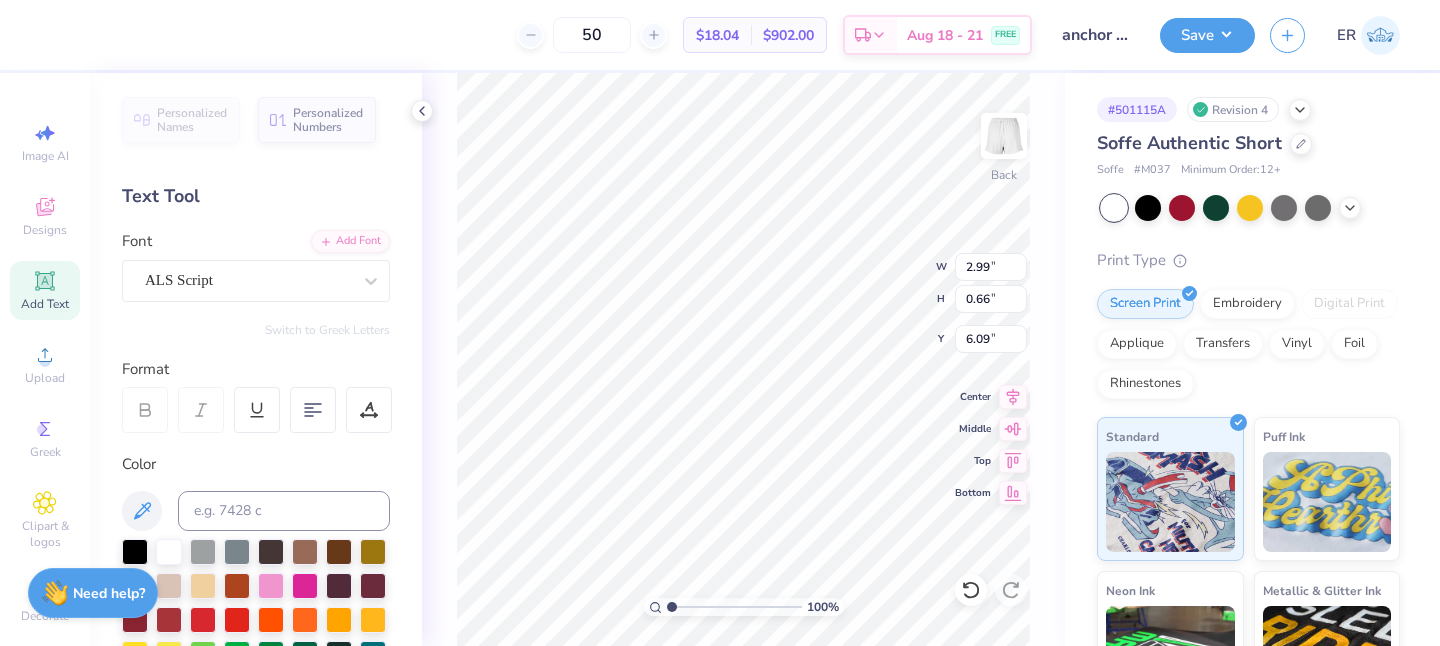 type on "4.23" 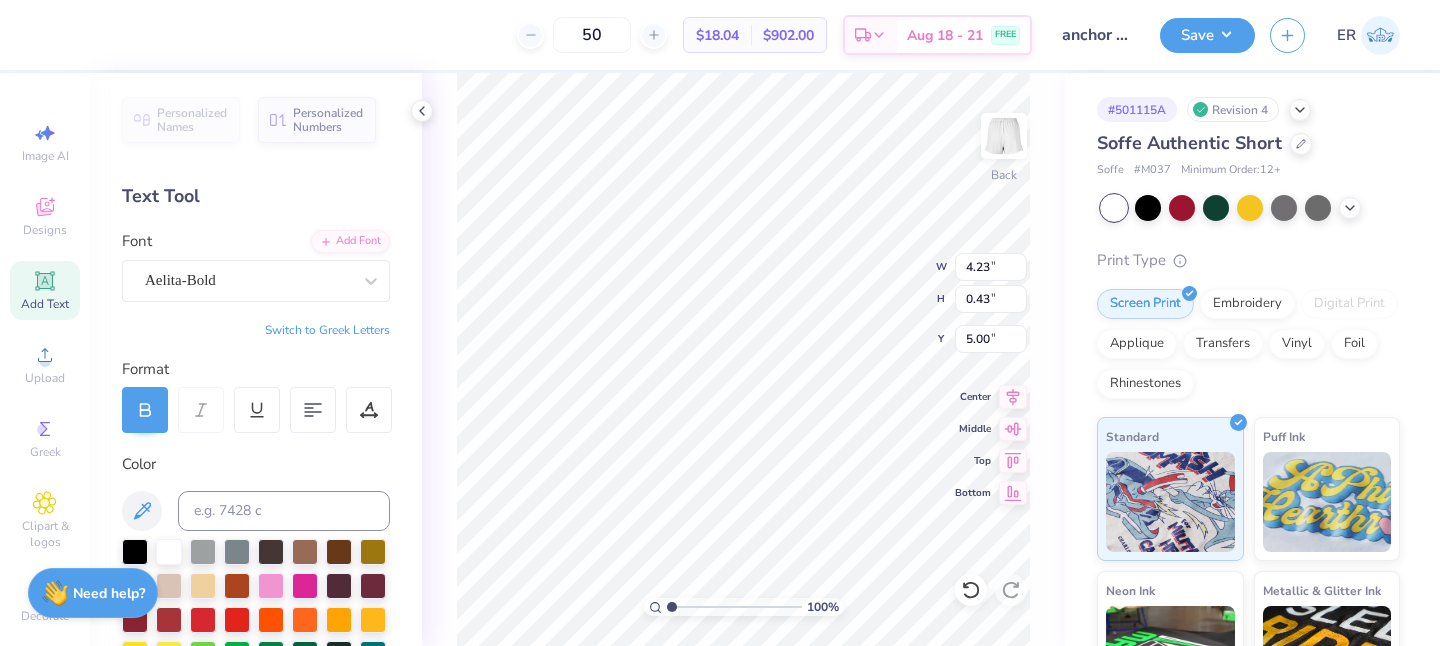 type on "5.50" 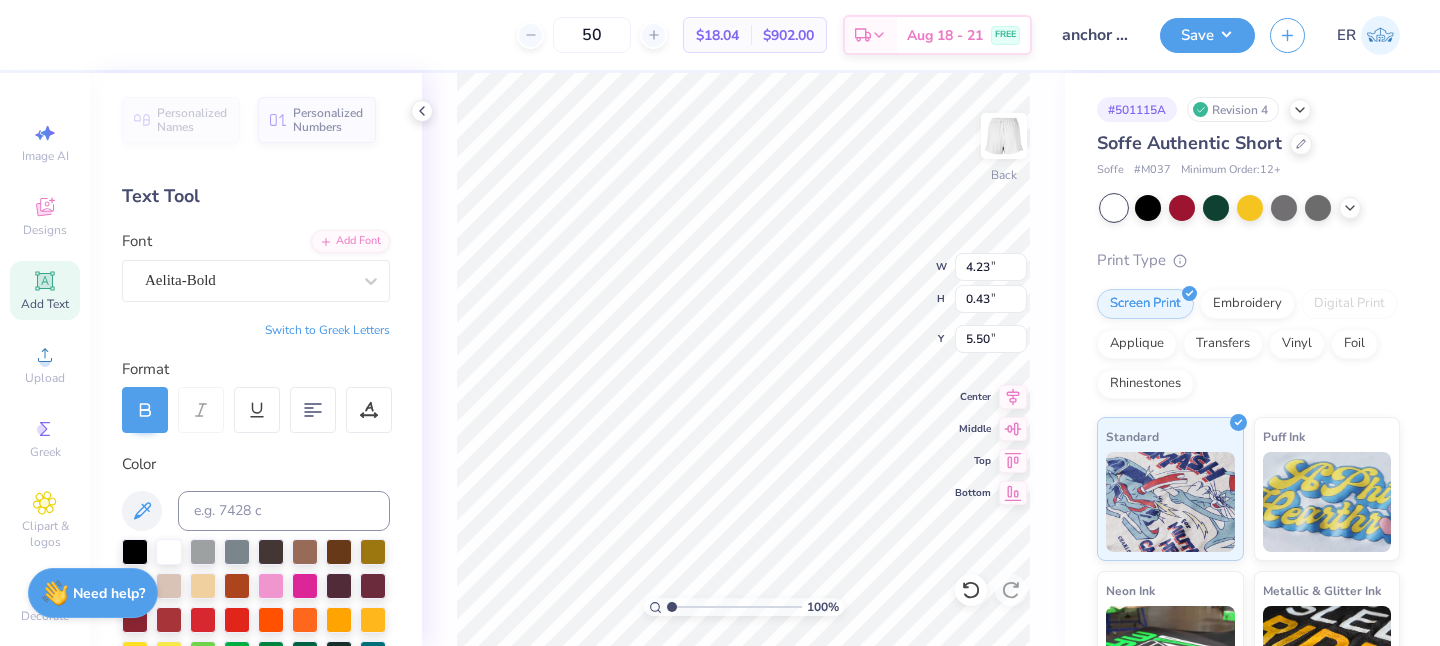 type on "2.99" 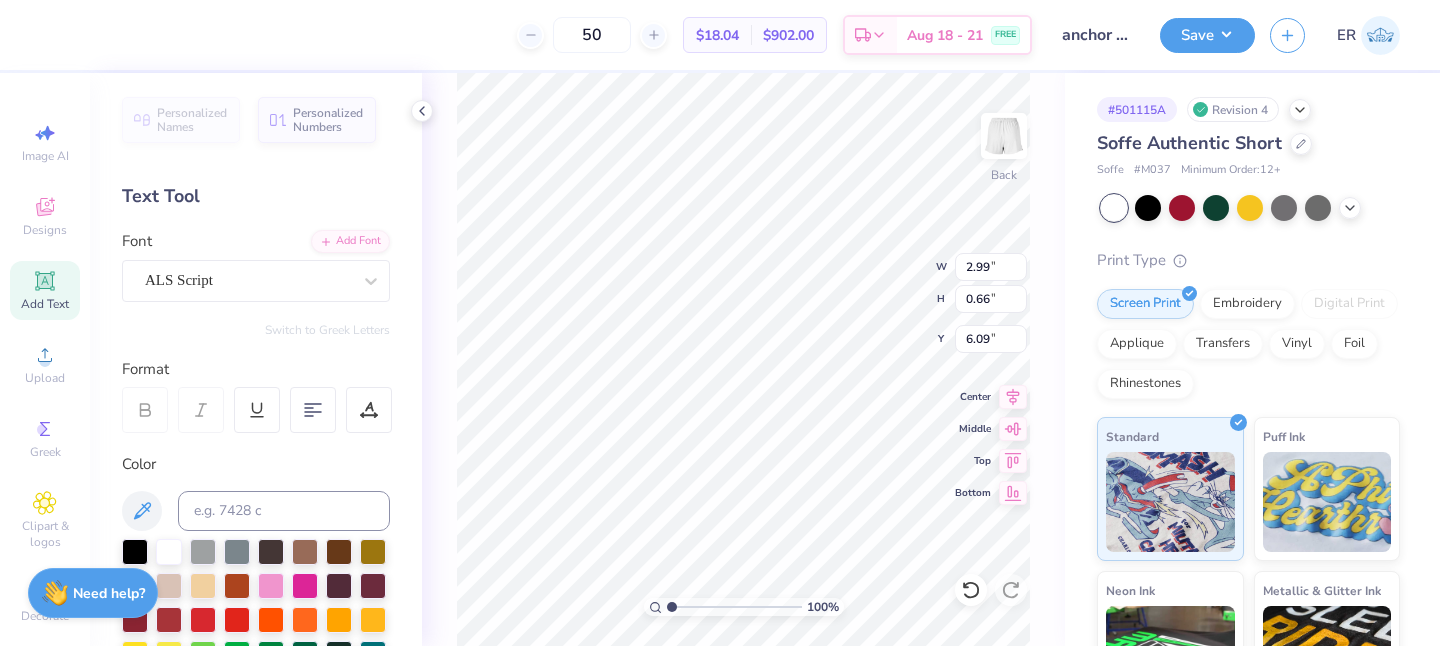 type on "1.37" 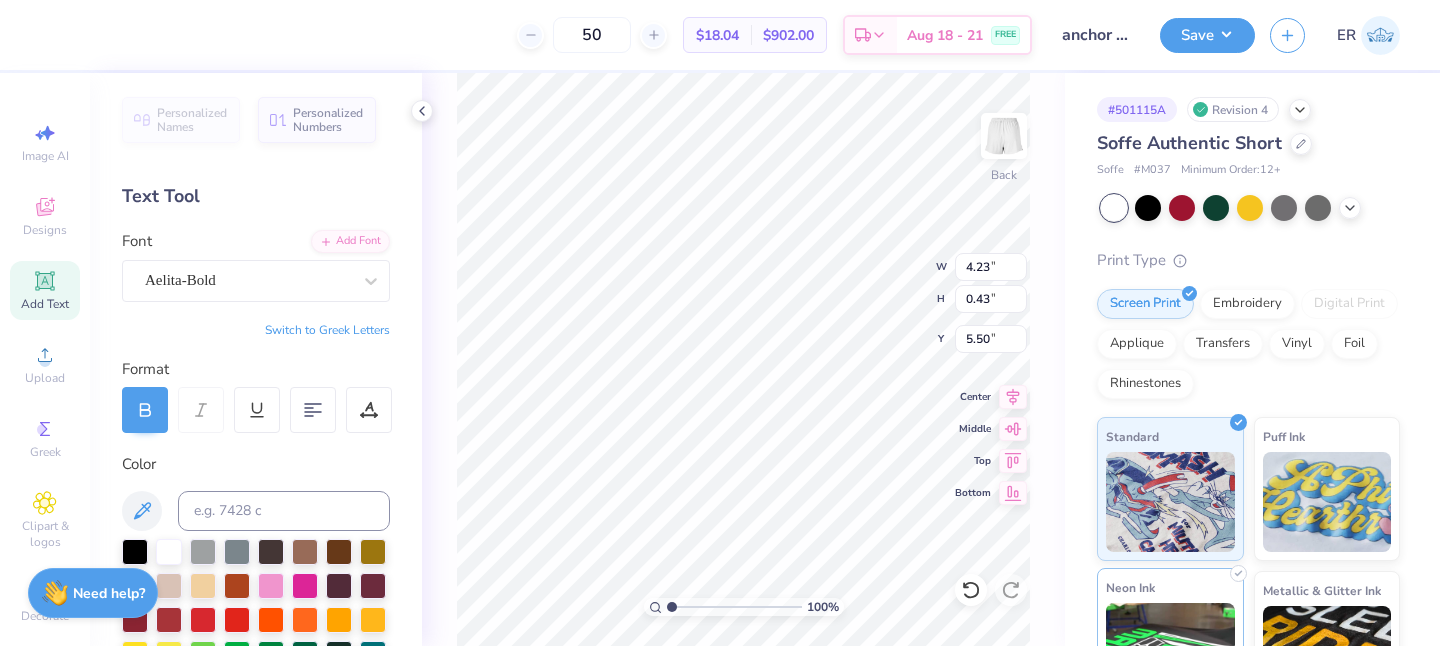 type on "5.53" 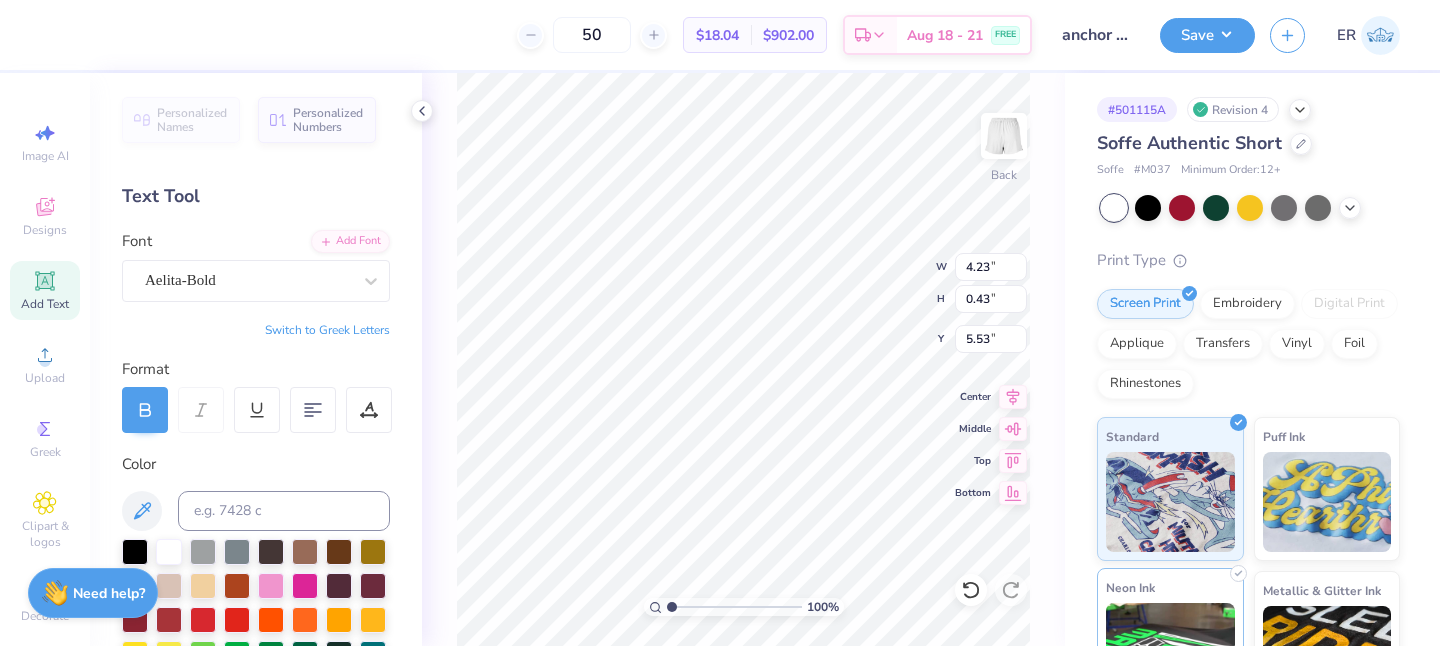 type on "2.99" 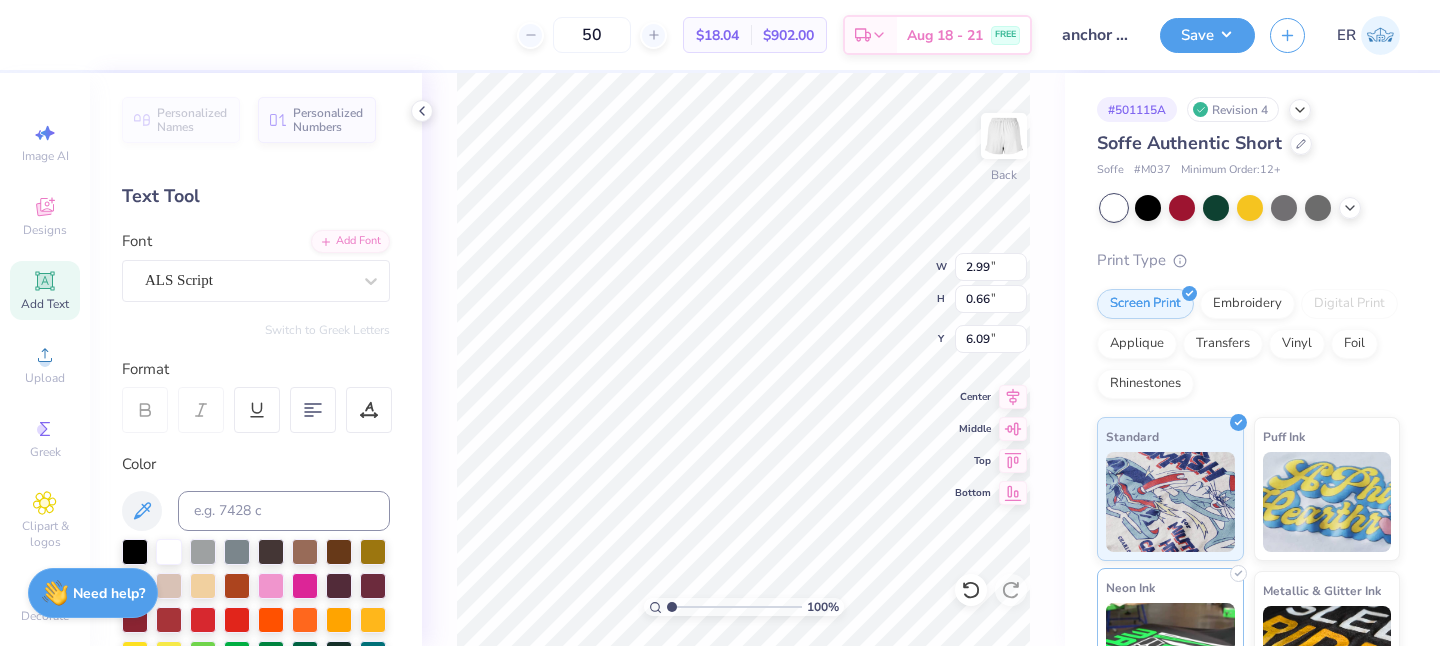 type on "1.37" 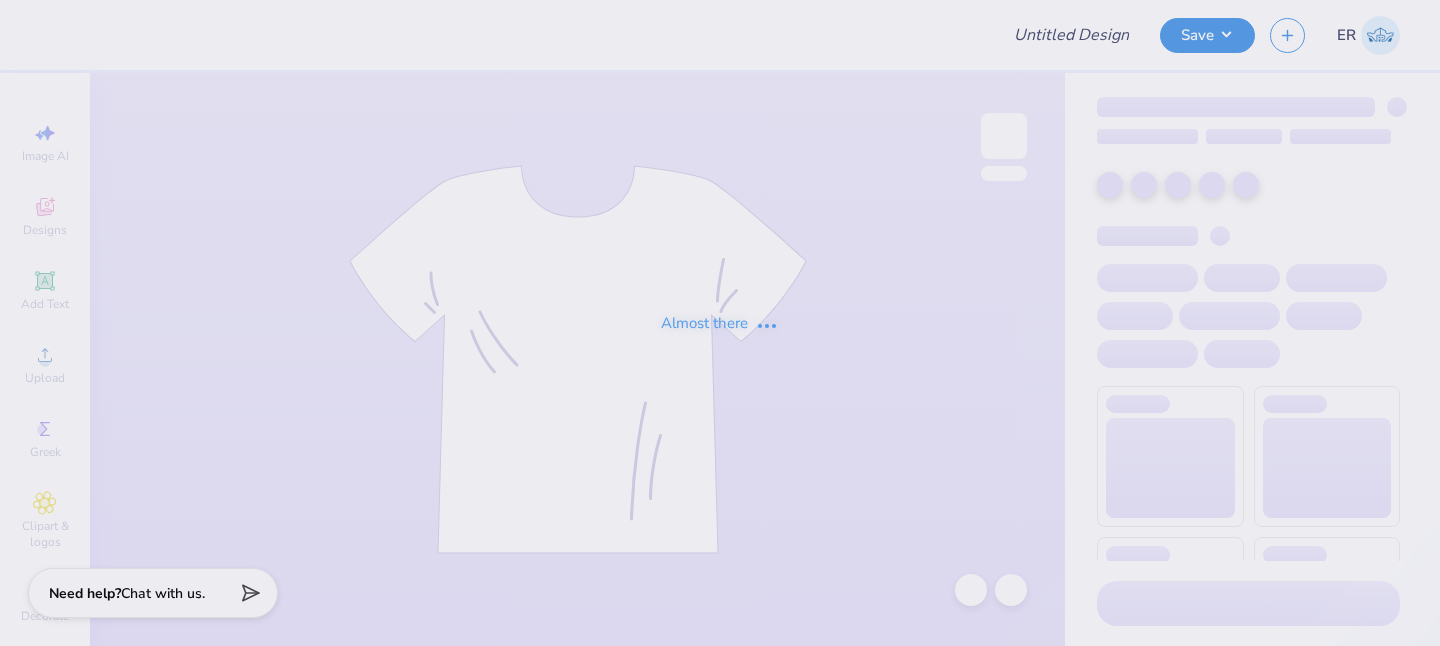 scroll, scrollTop: 0, scrollLeft: 0, axis: both 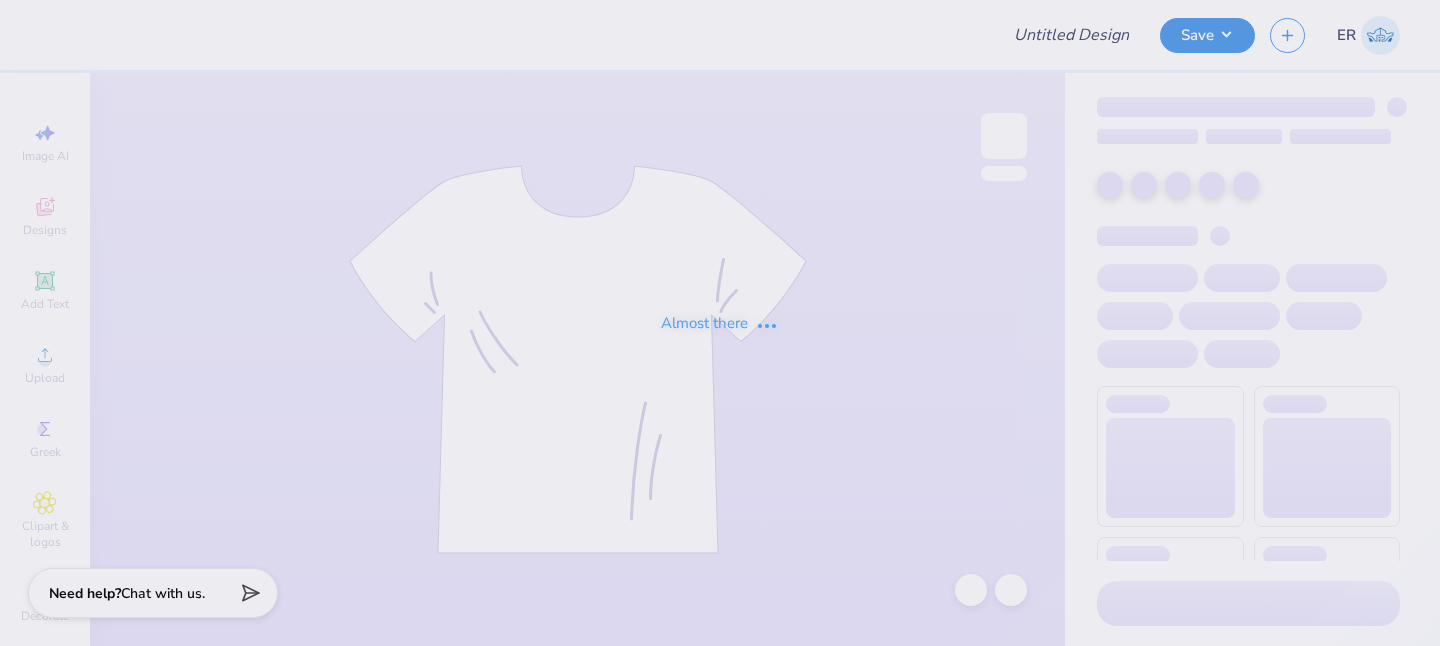 type on "anchor splash shorts" 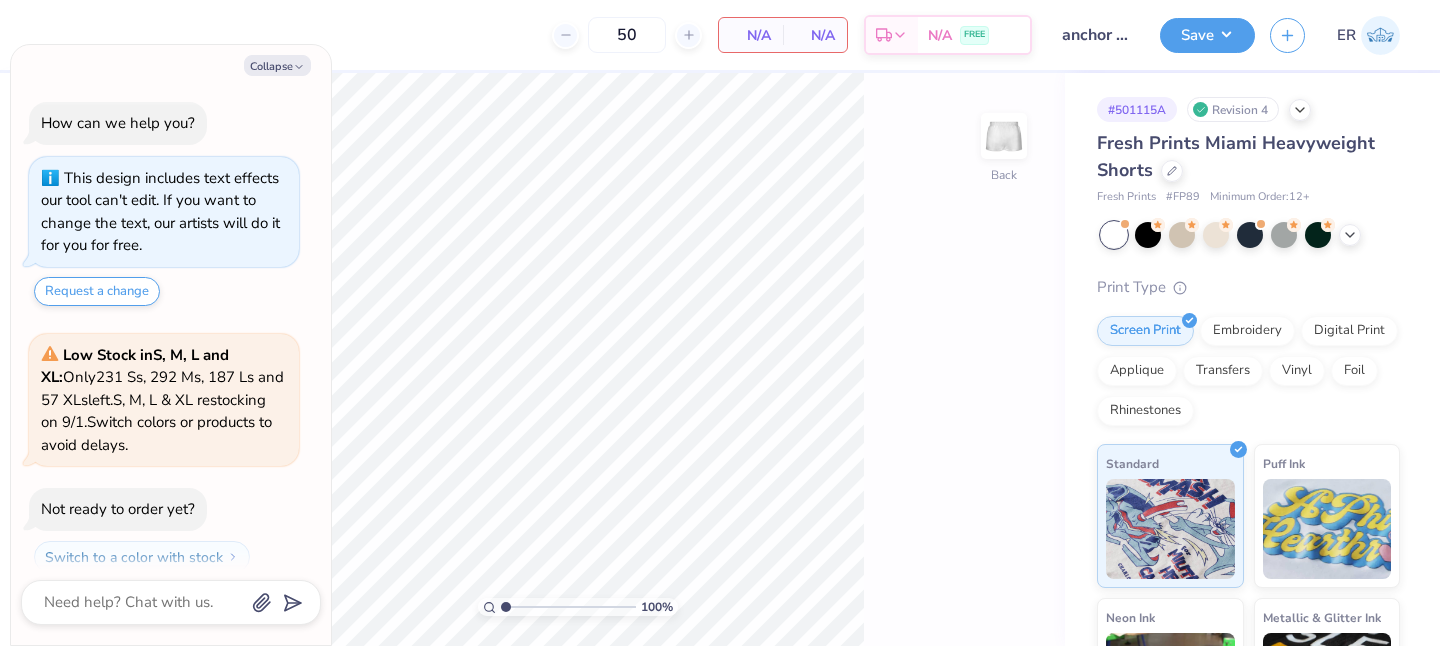 scroll, scrollTop: 56, scrollLeft: 0, axis: vertical 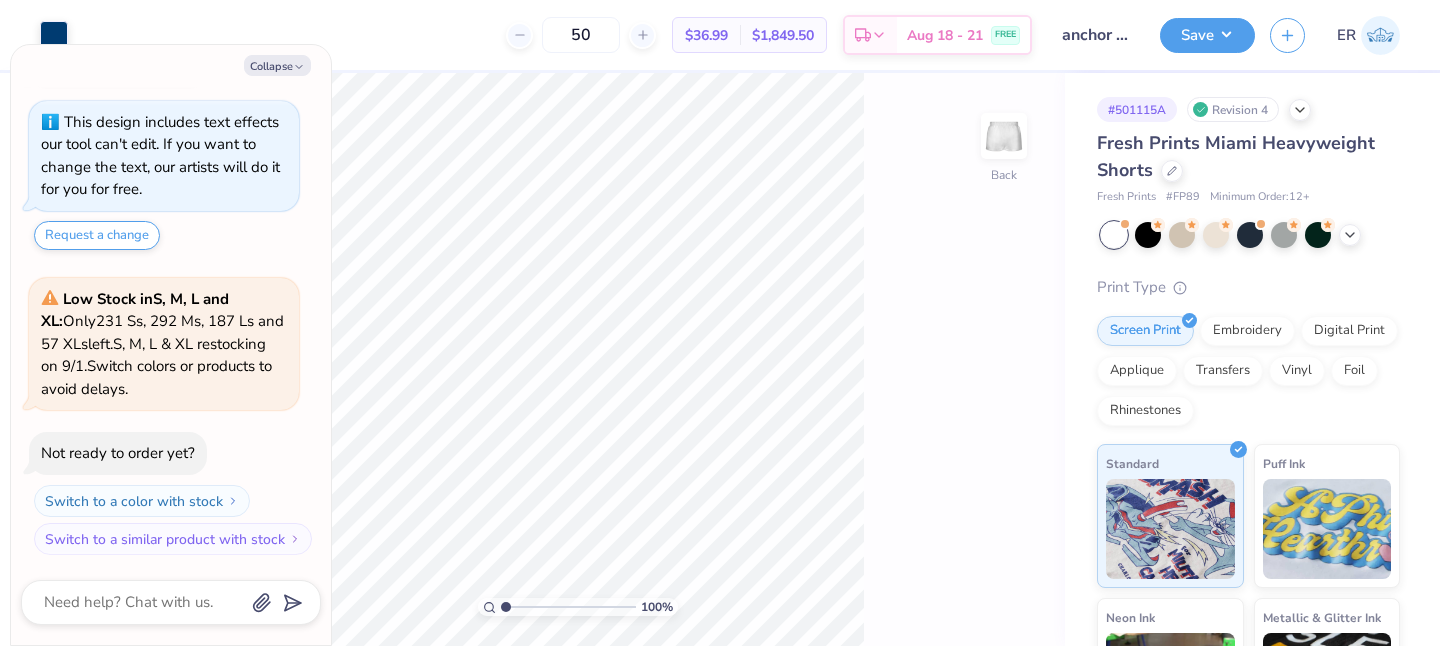click on "Fresh Prints Miami Heavyweight Shorts" at bounding box center [1248, 157] 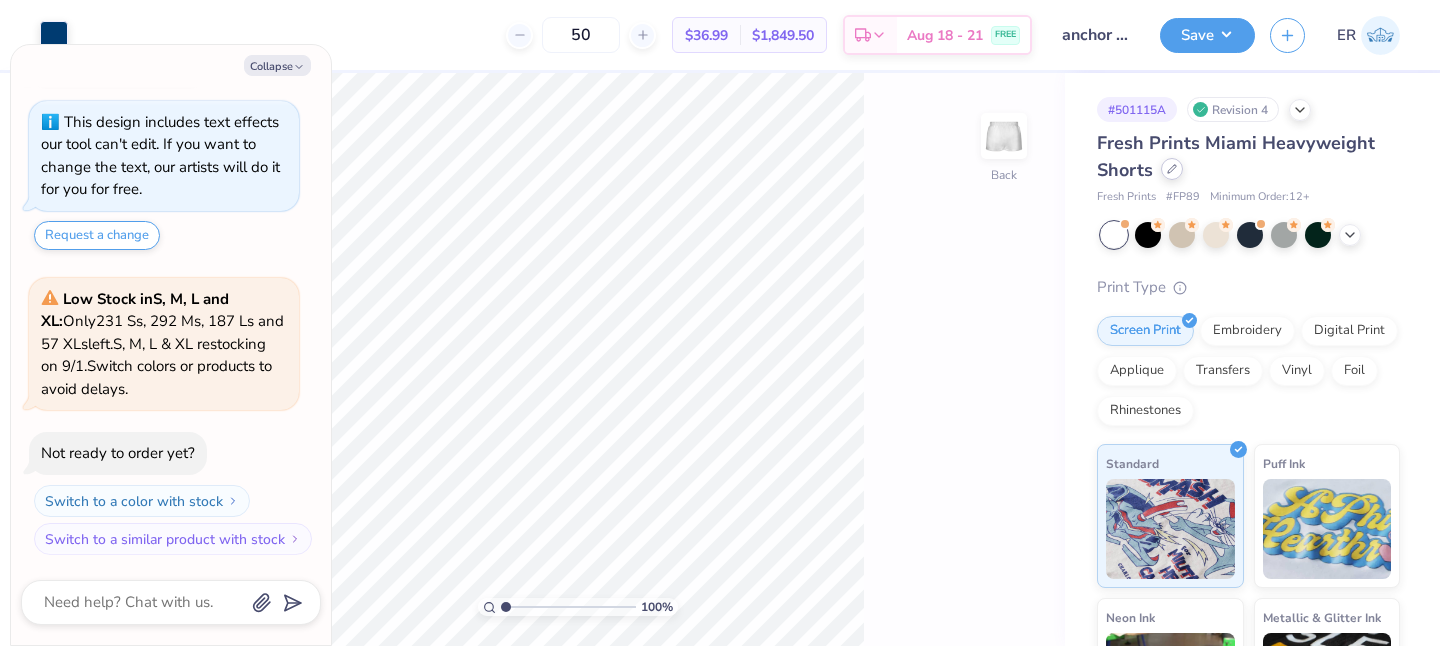click at bounding box center [1172, 169] 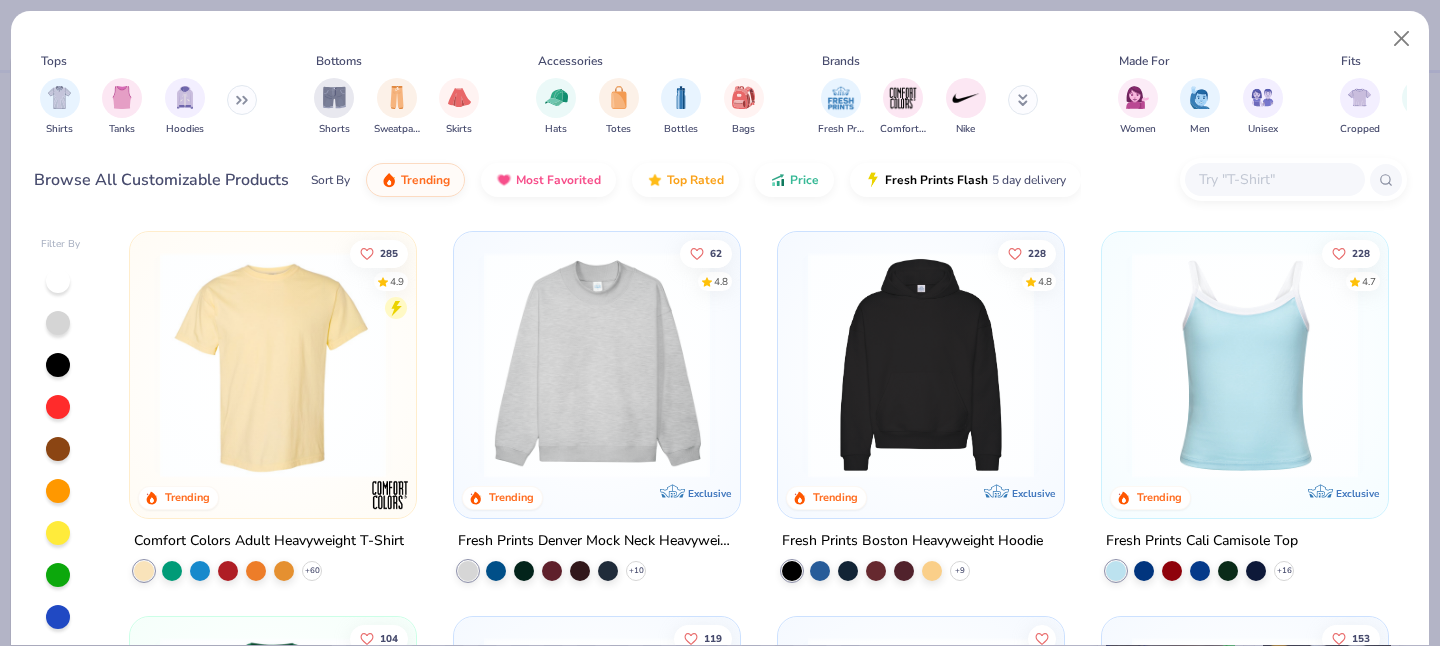 click at bounding box center [1274, 179] 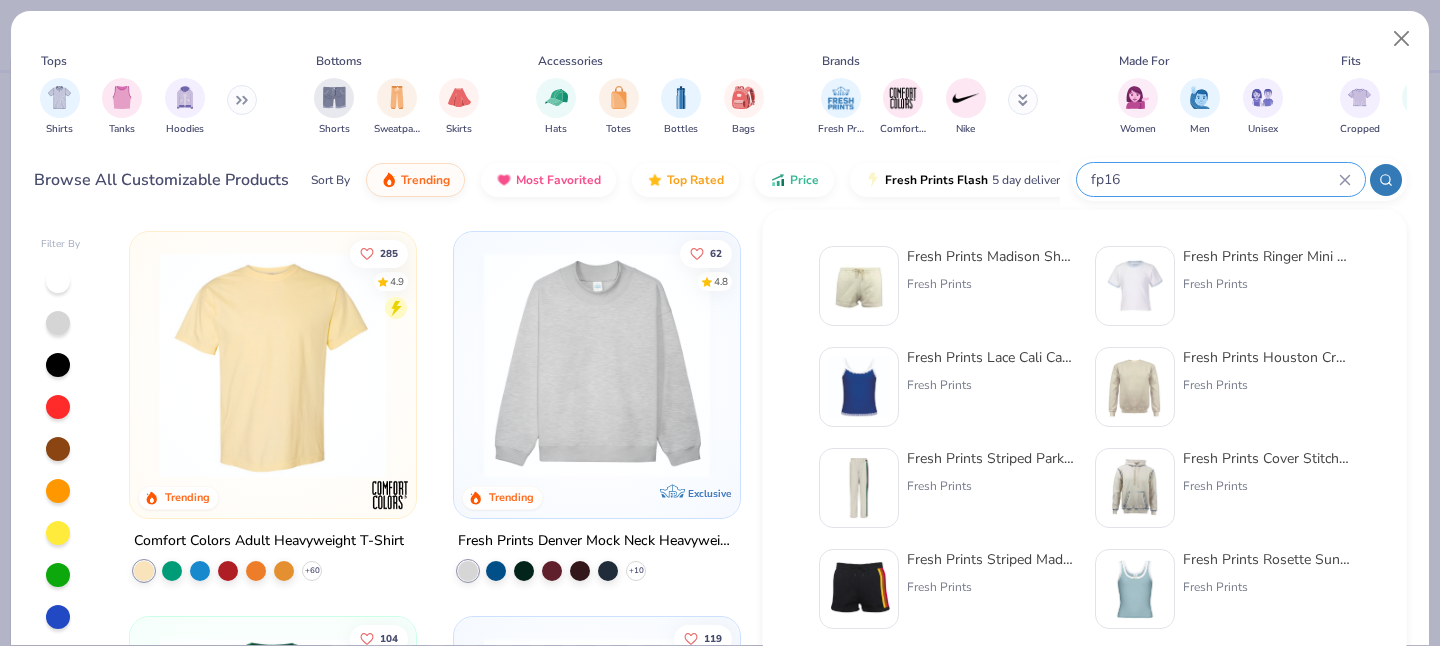 type on "fp16" 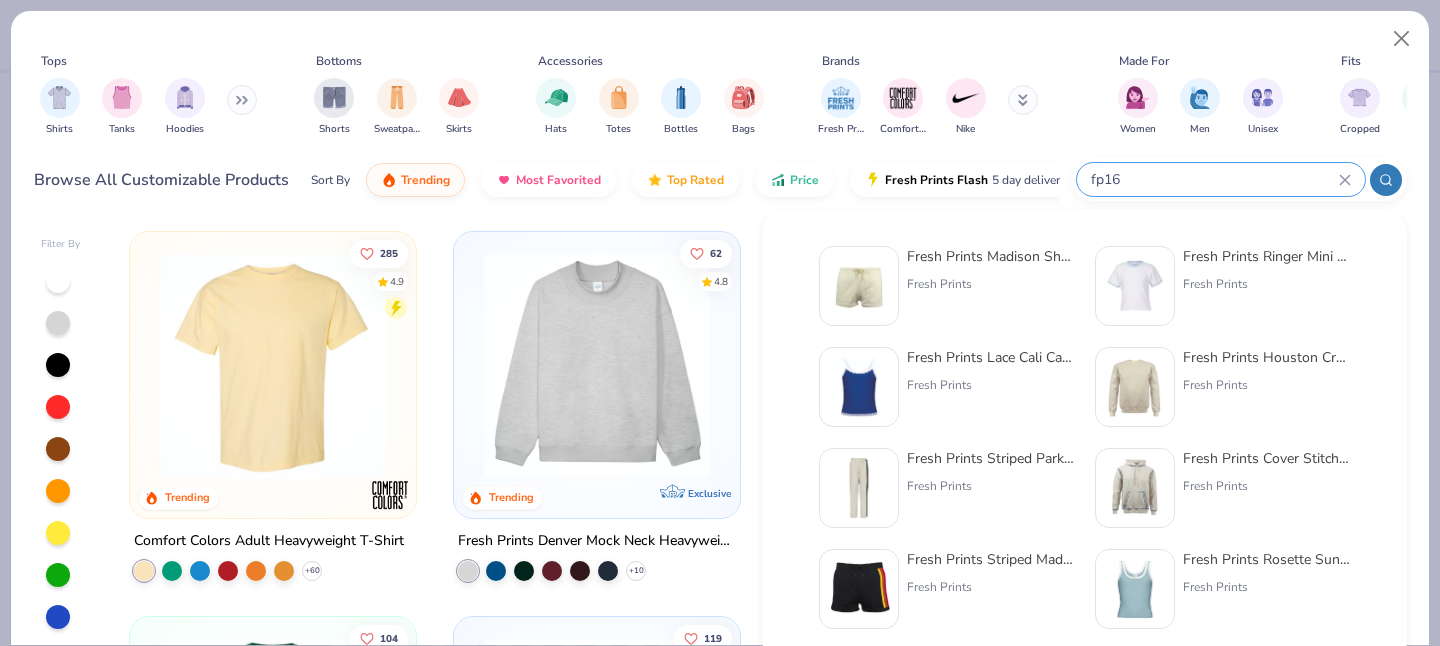 click on "Fresh Prints Madison Shorts" at bounding box center (991, 256) 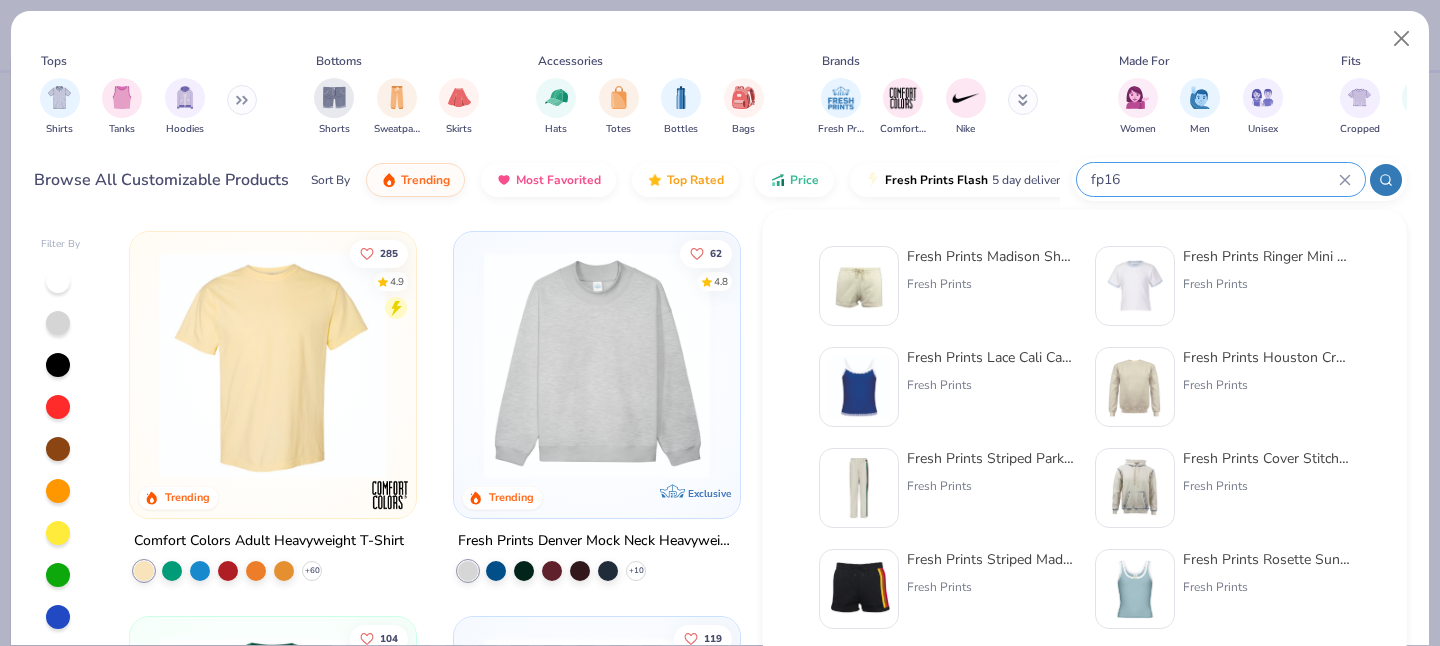 type 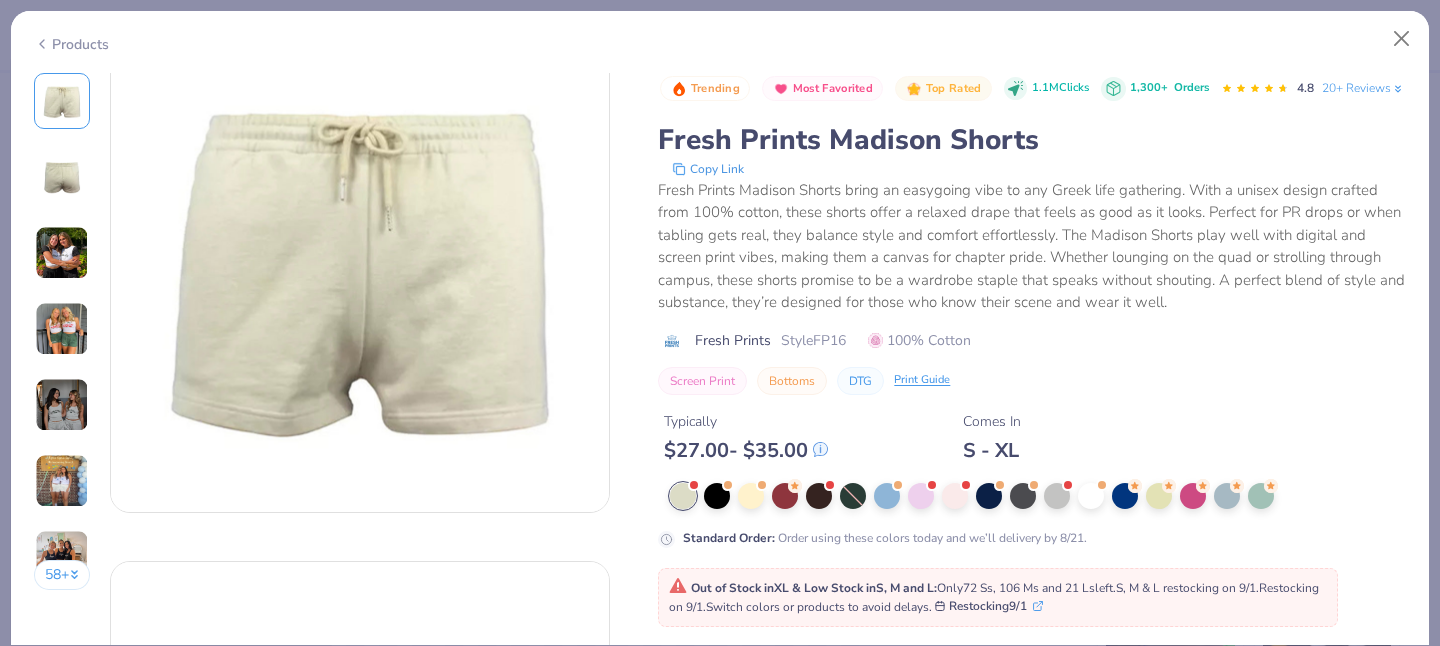 scroll, scrollTop: 81, scrollLeft: 0, axis: vertical 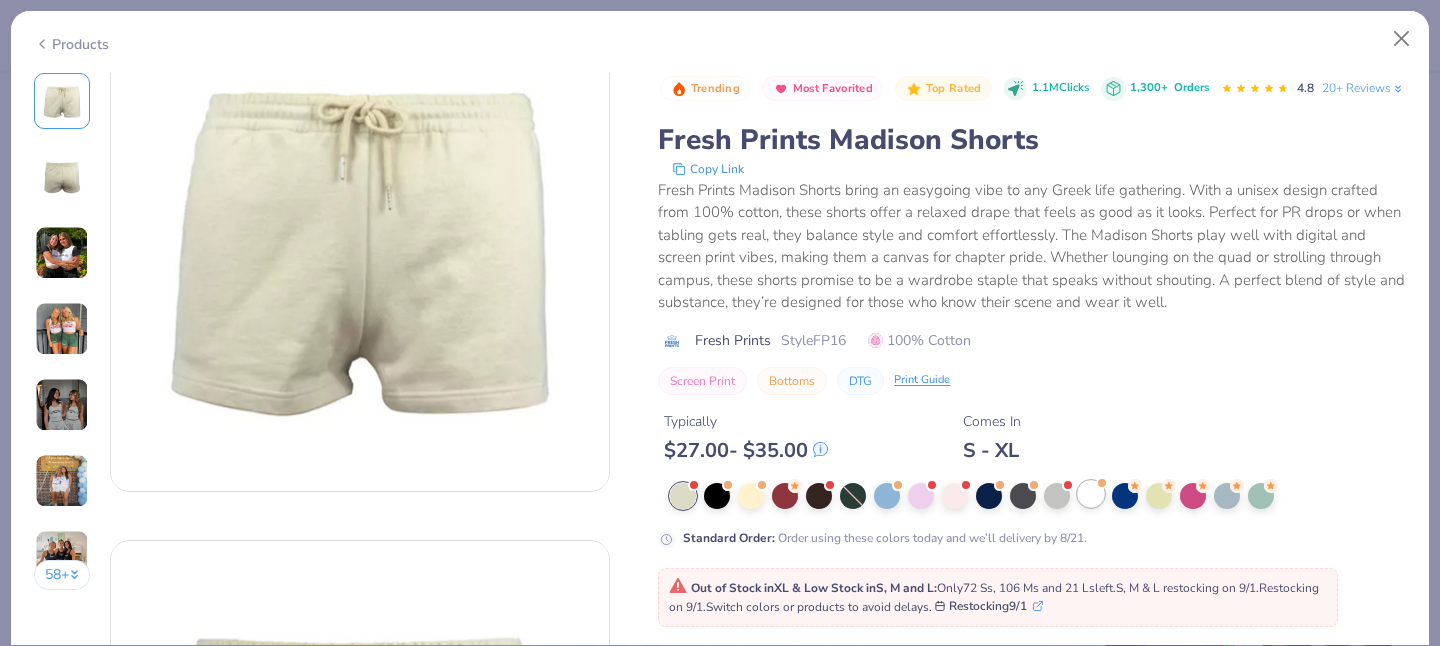click at bounding box center (1091, 494) 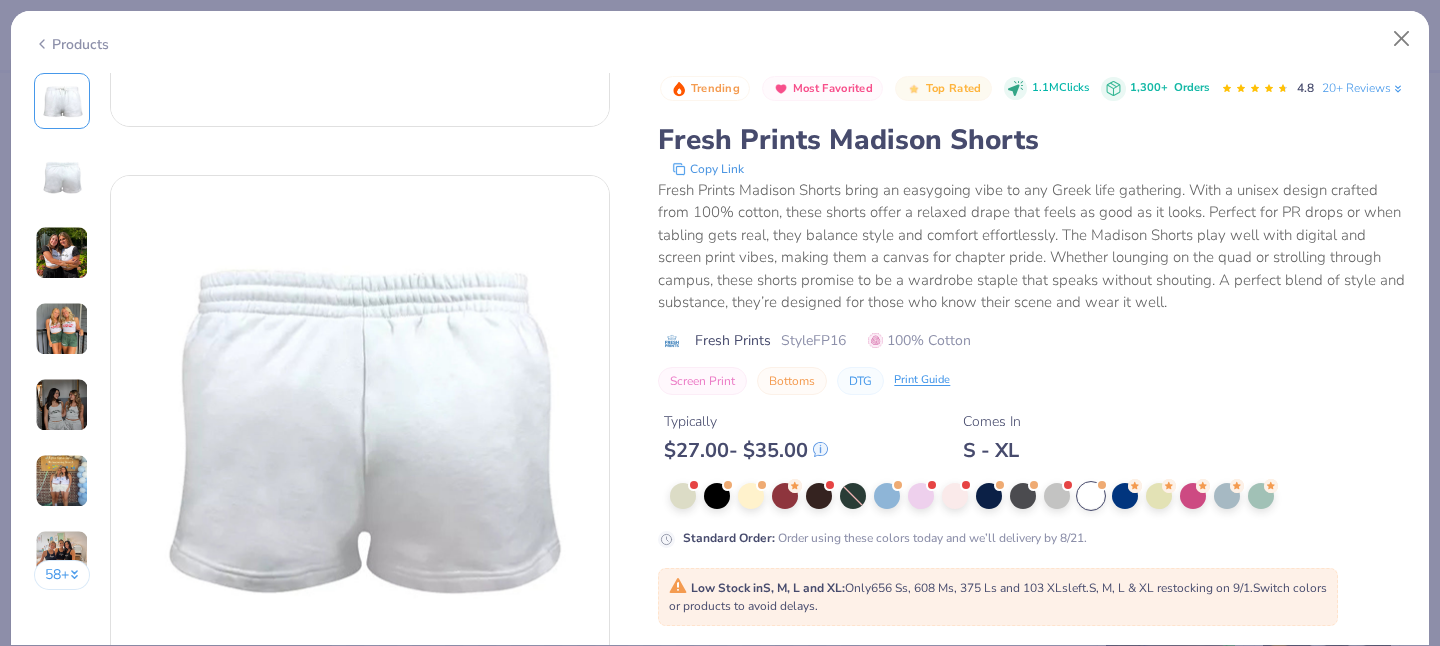 scroll, scrollTop: 449, scrollLeft: 0, axis: vertical 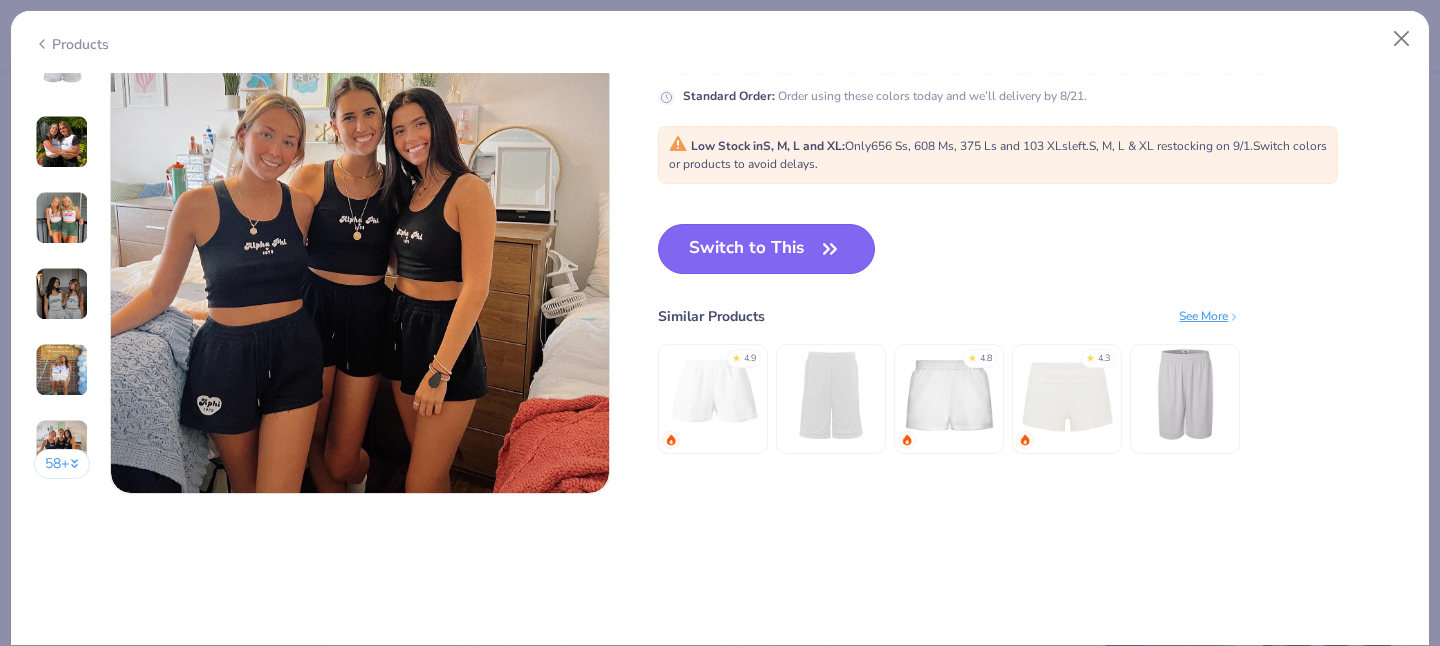 click on "Switch to This" at bounding box center (766, 249) 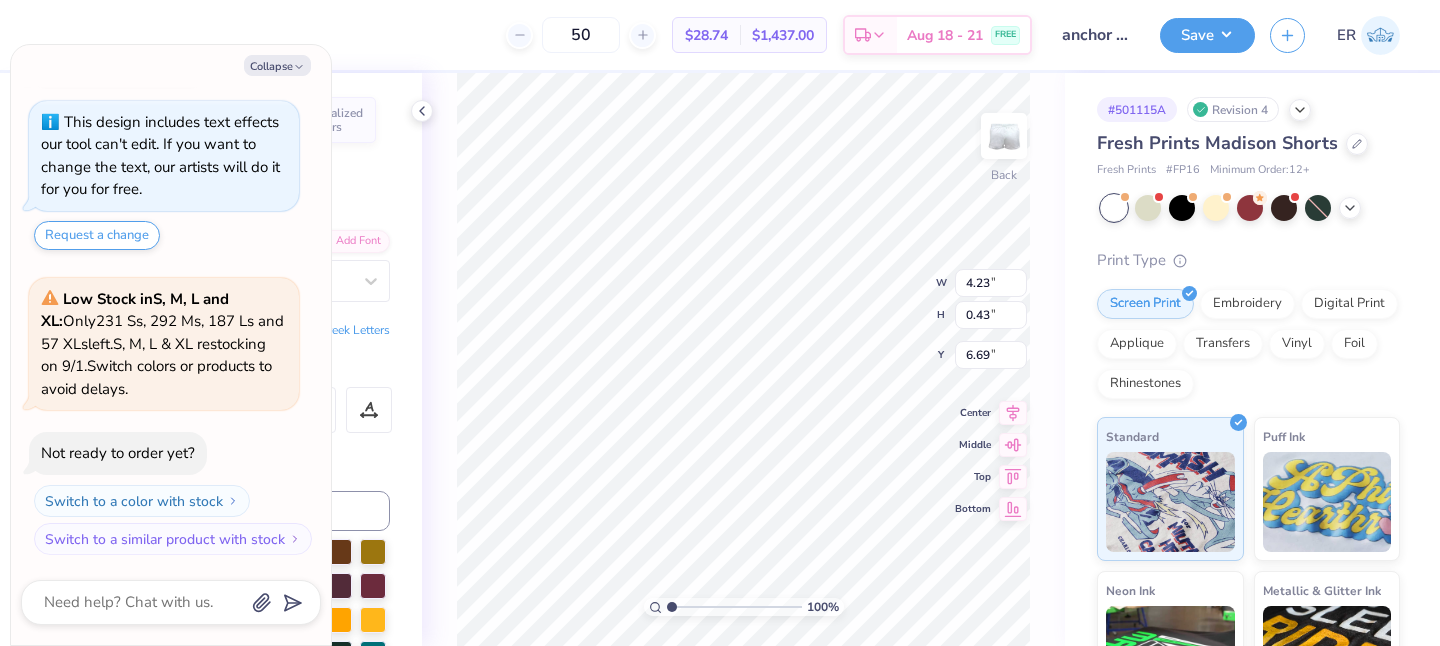 type on "x" 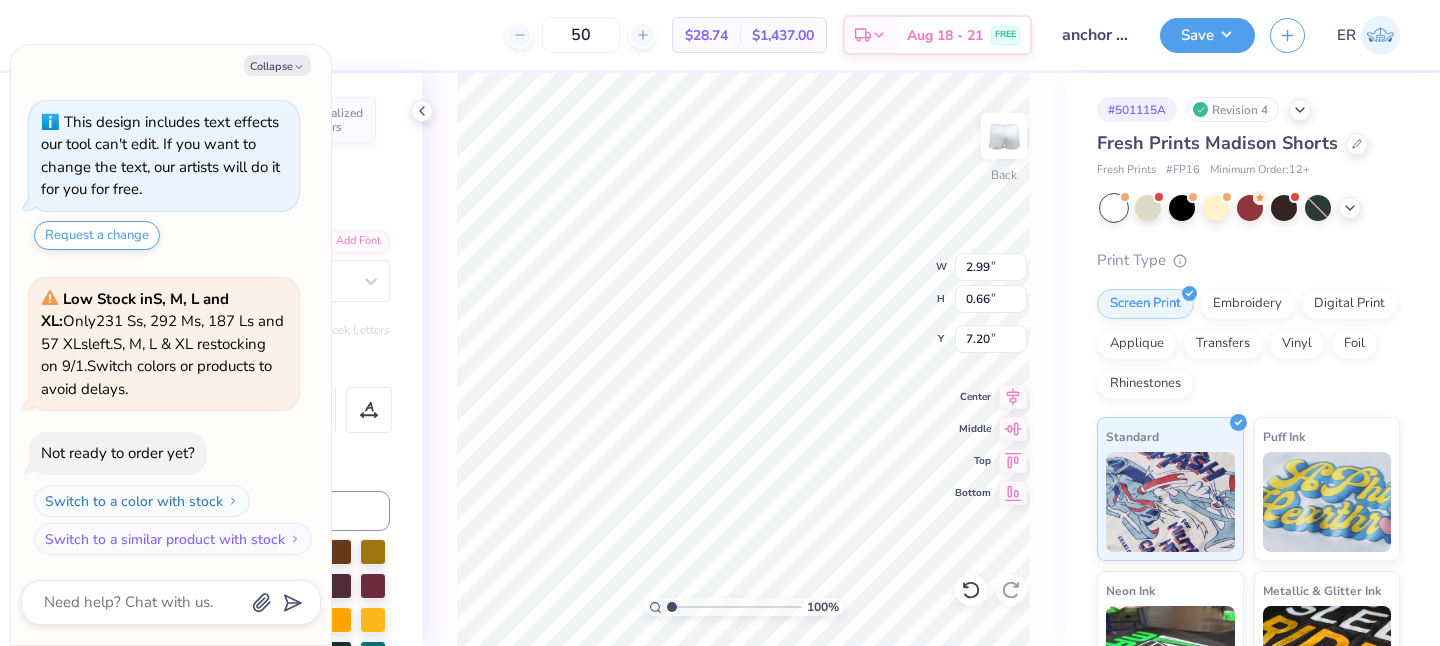 type on "x" 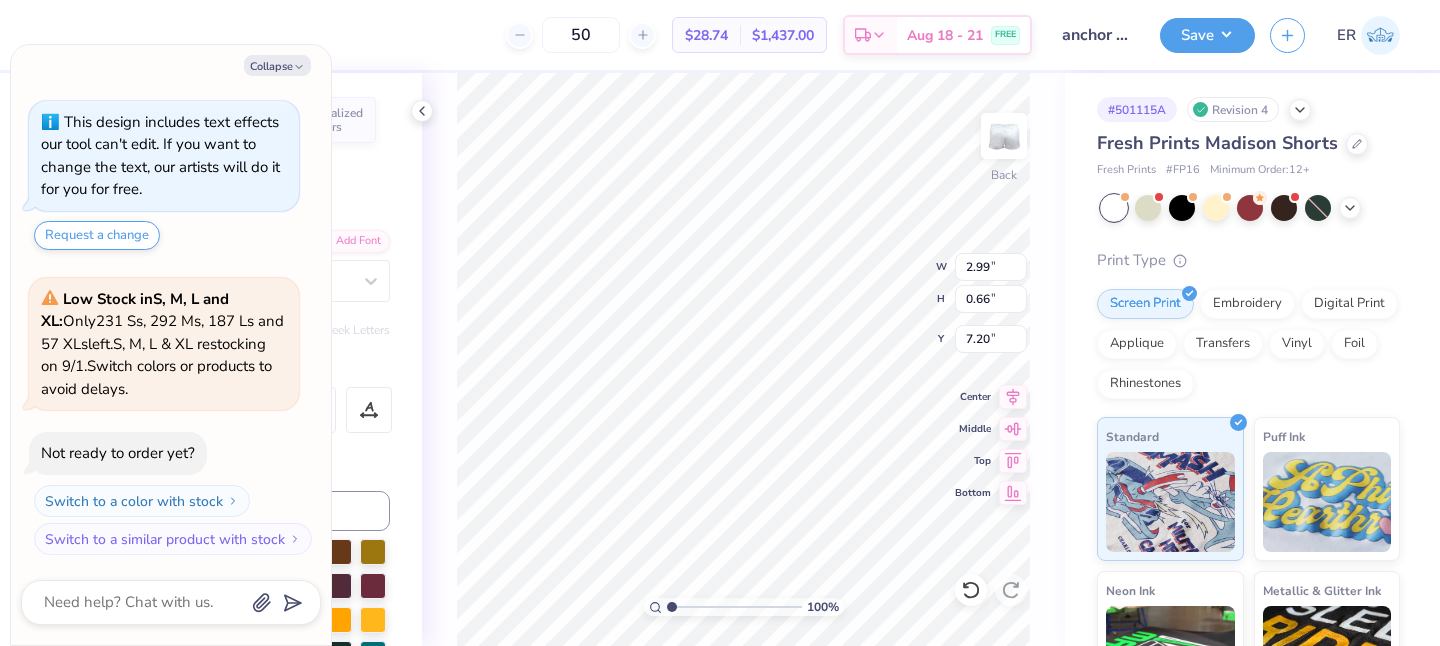 type on "x" 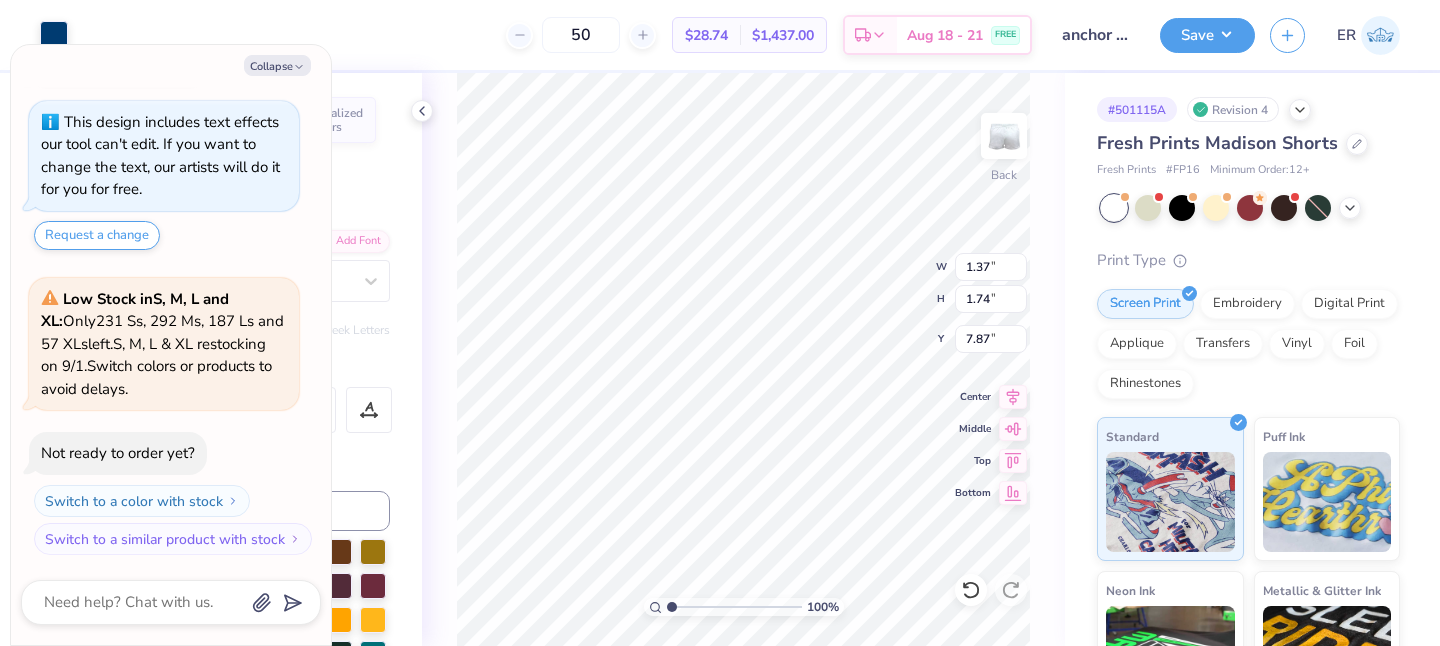 type on "x" 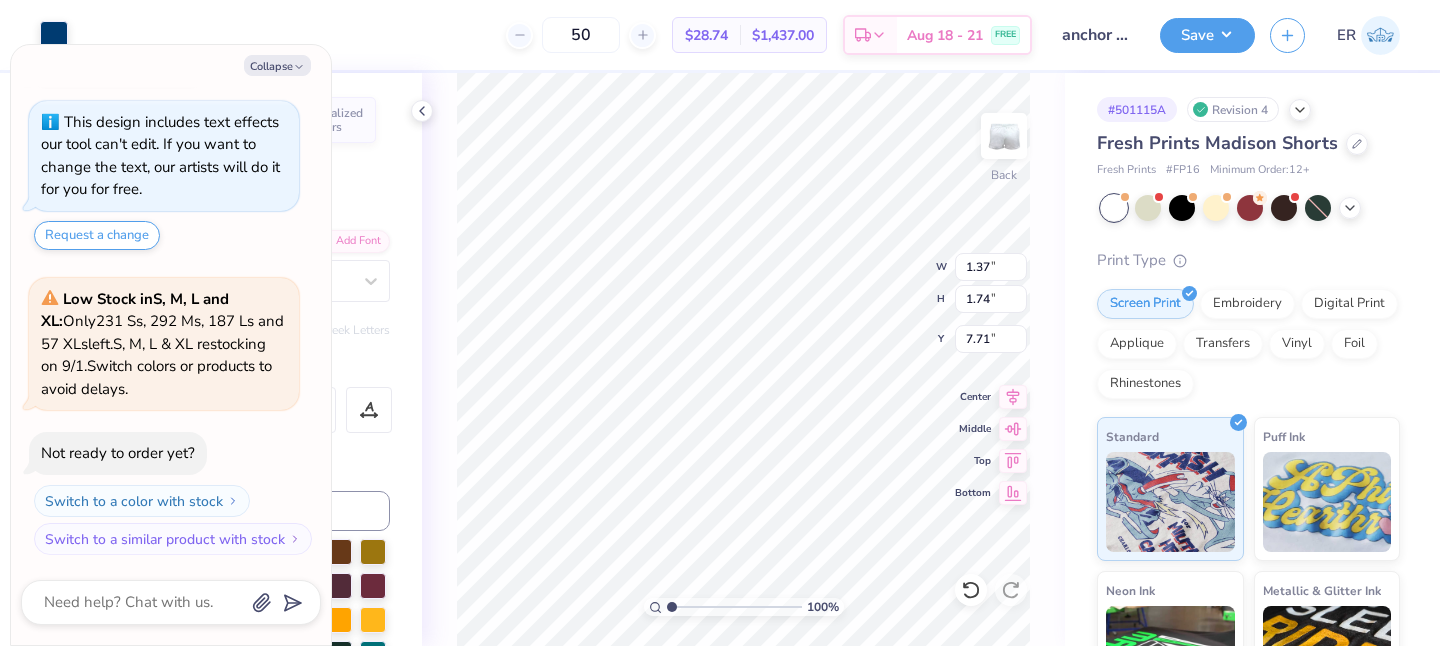 type on "10" 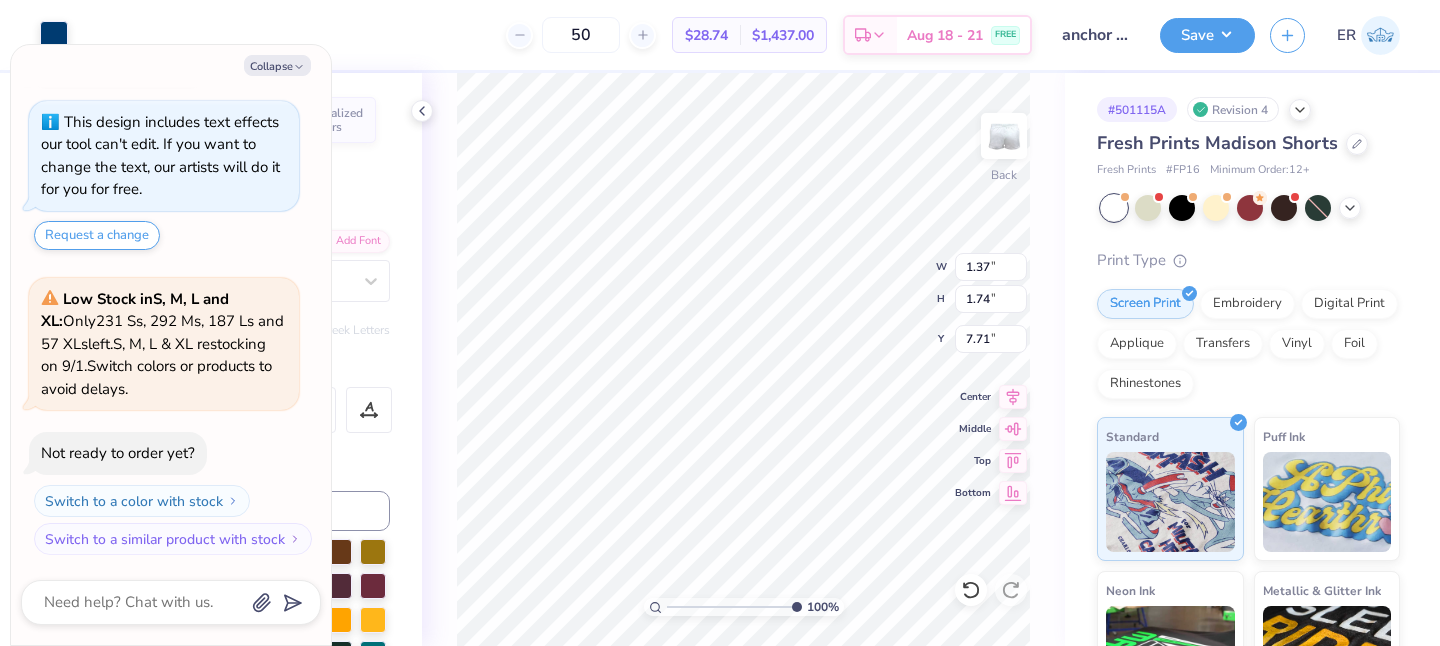 type on "x" 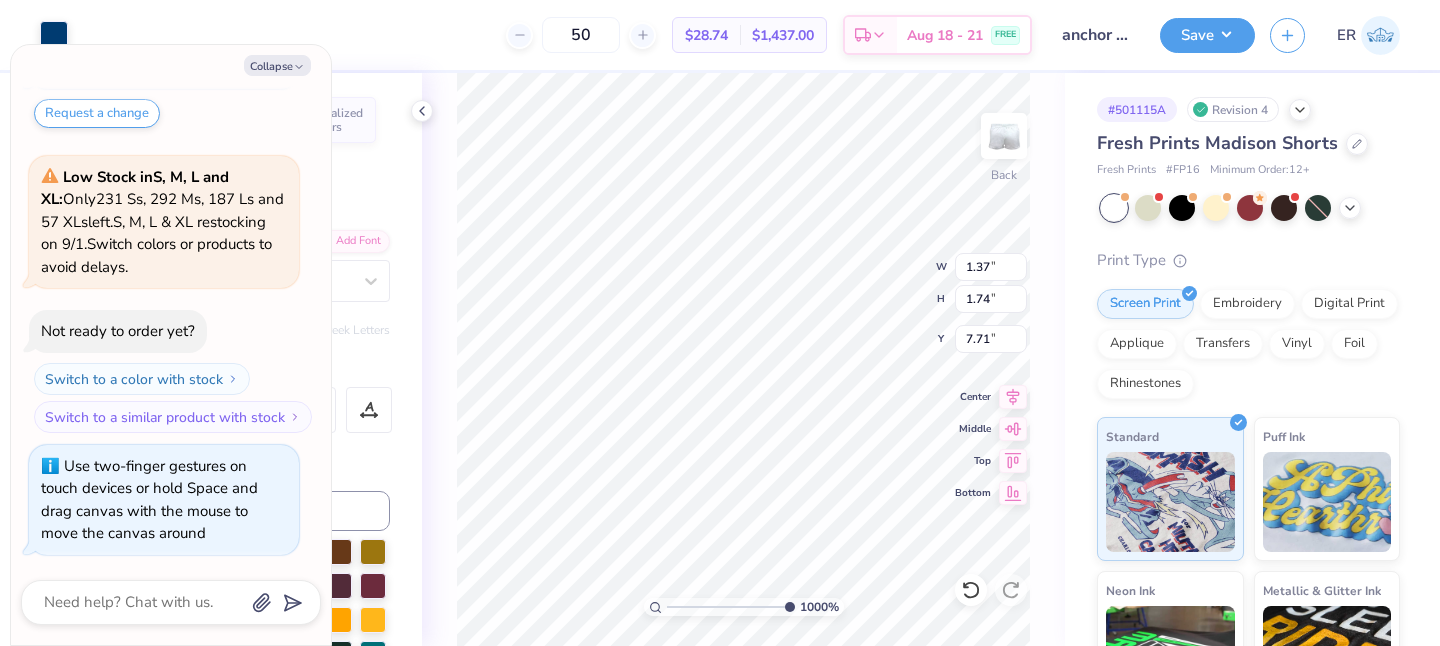 type on "x" 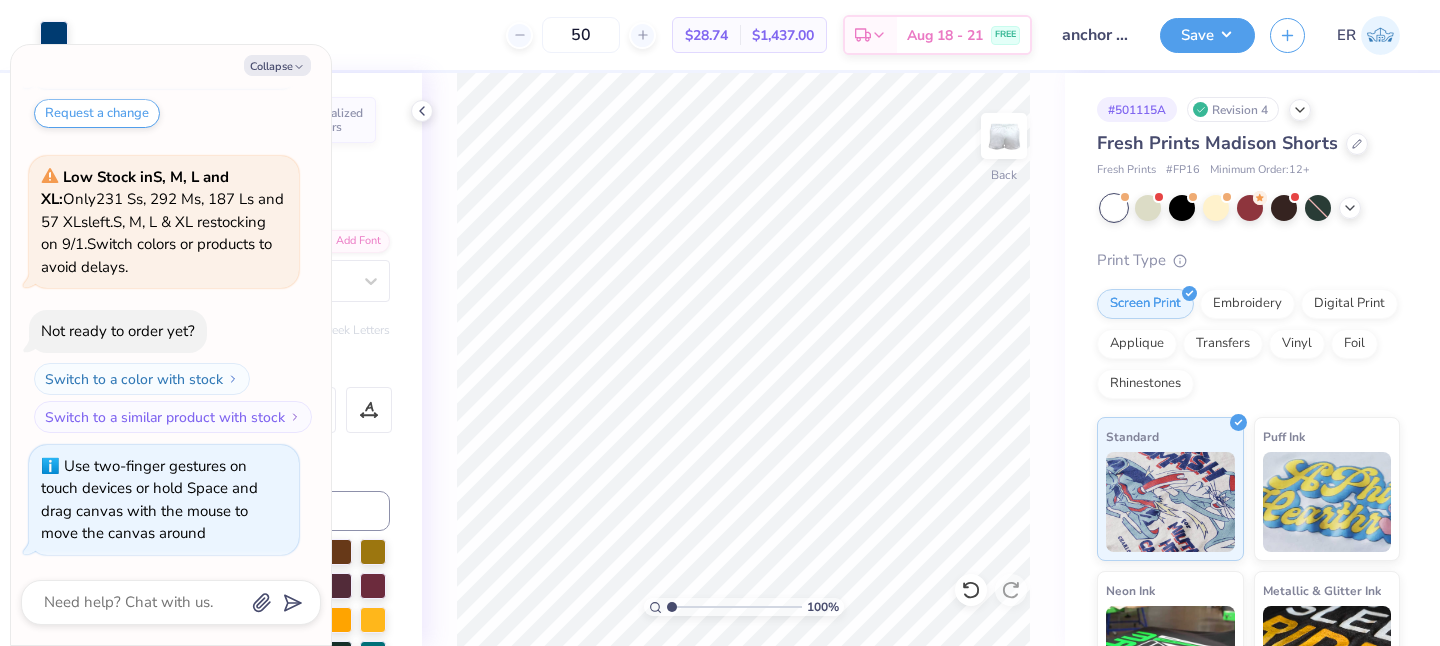 type on "1" 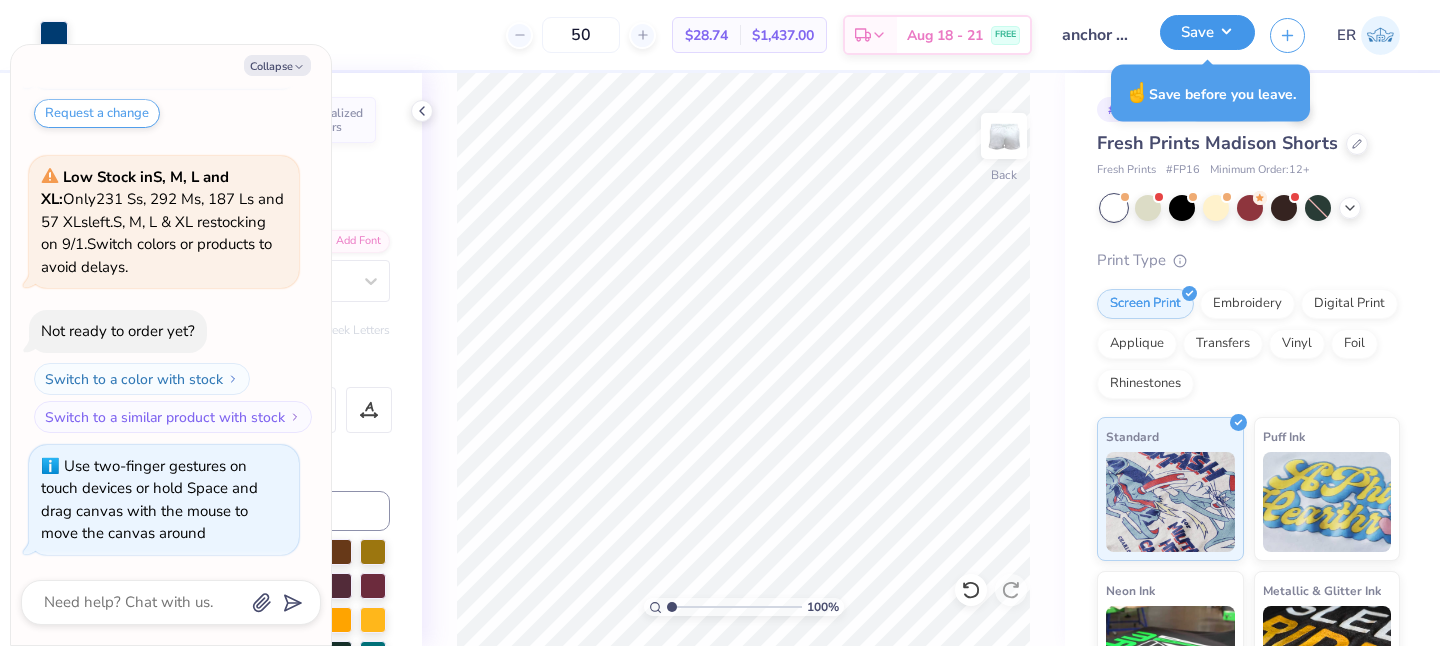 click on "Save" at bounding box center (1207, 32) 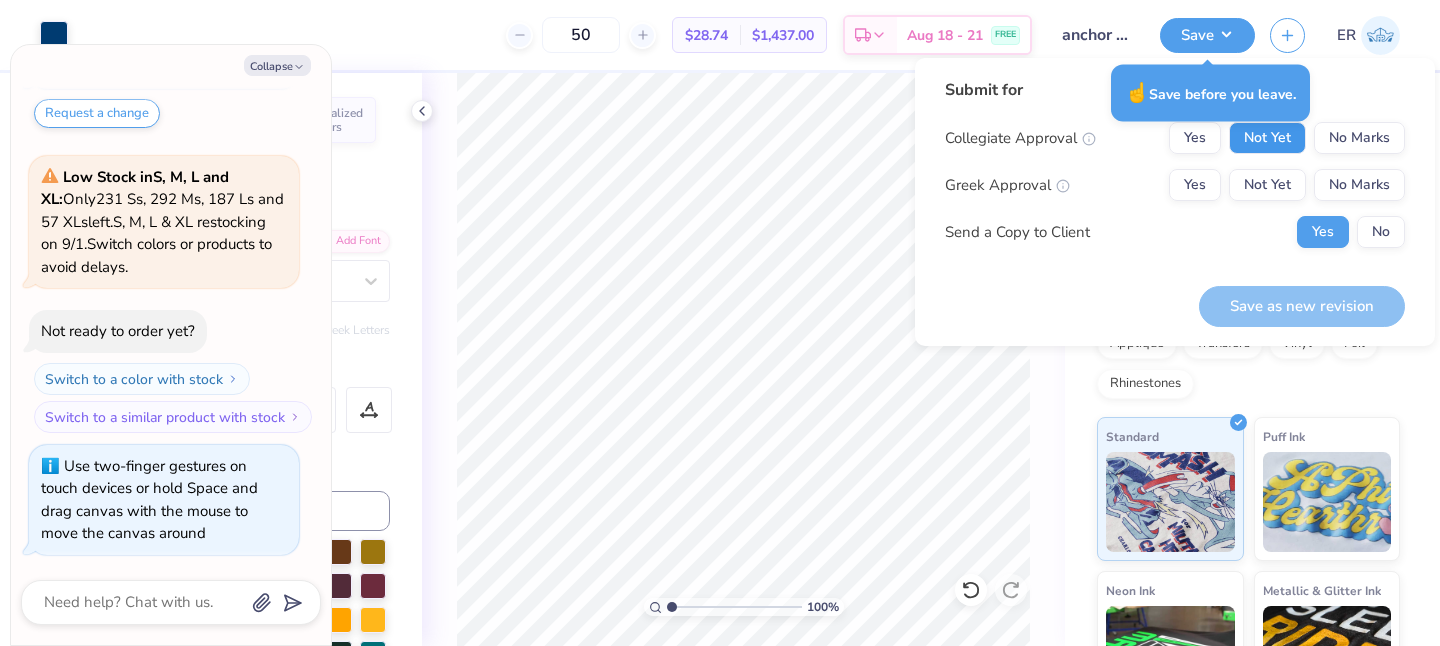 click on "Not Yet" at bounding box center [1267, 138] 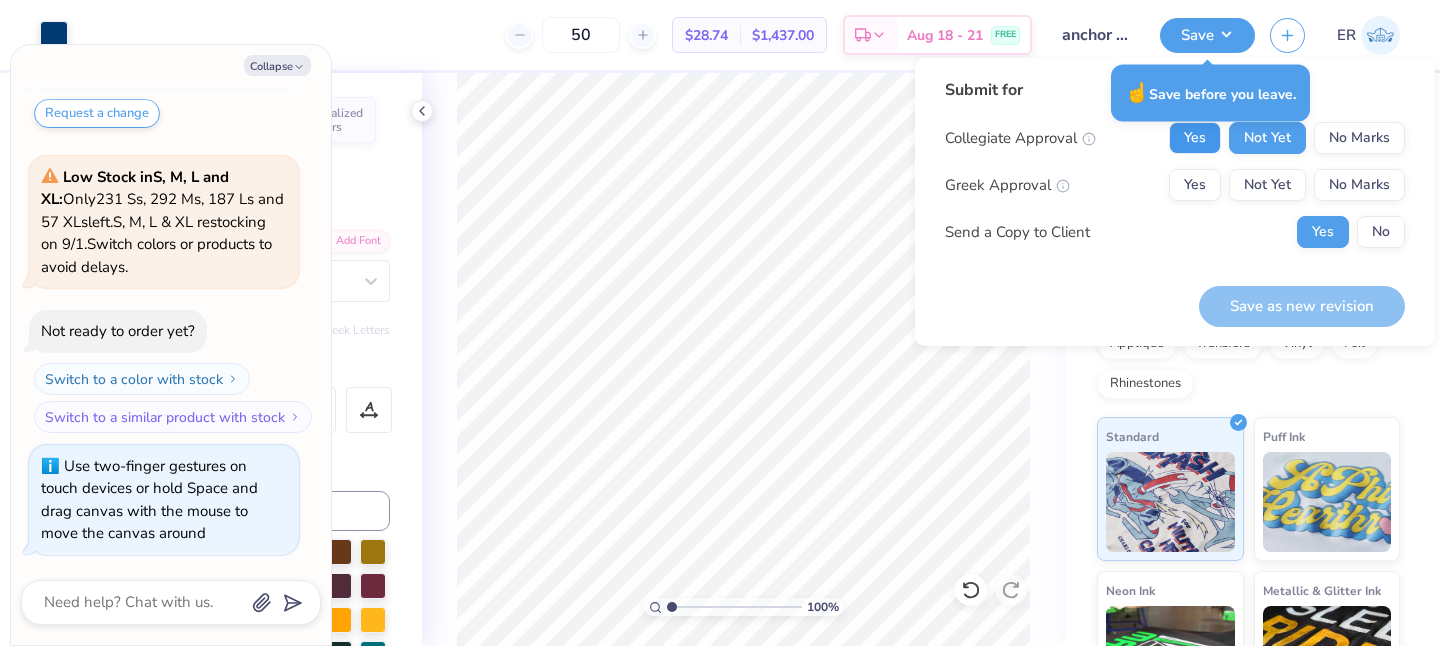 click on "Yes" at bounding box center [1195, 138] 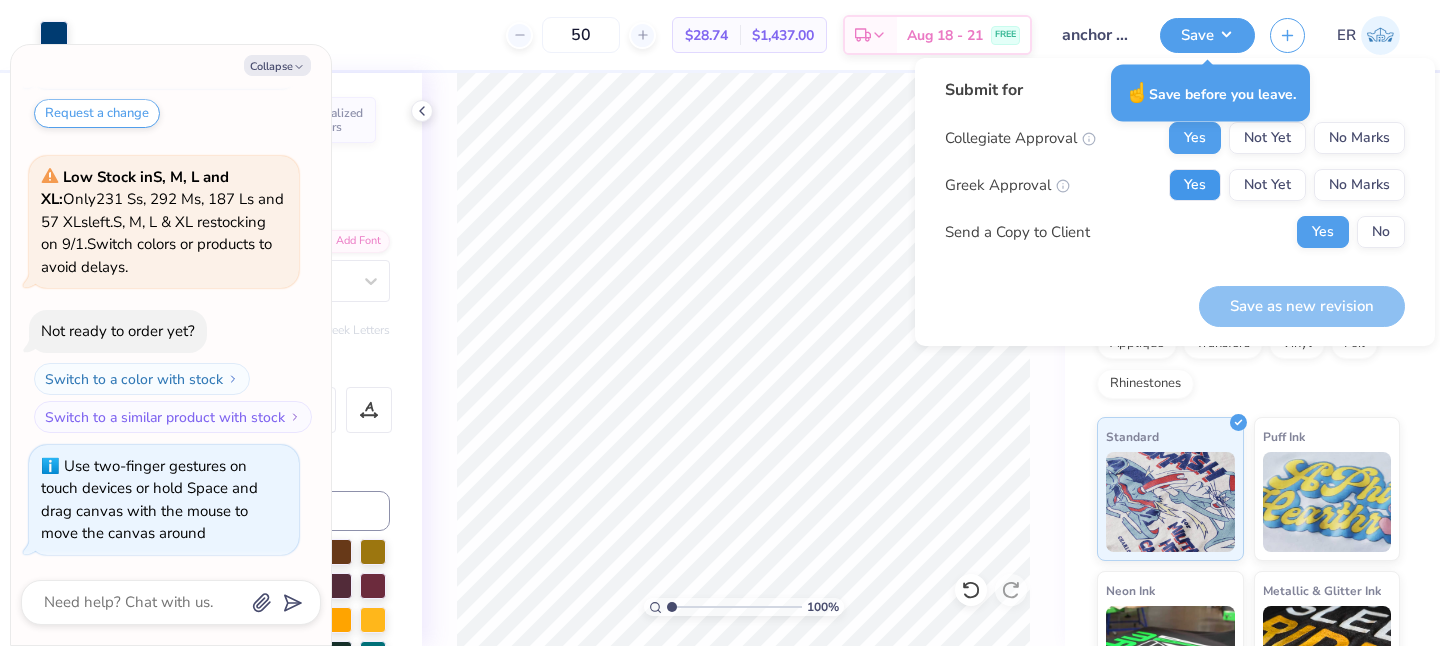 click on "Yes" at bounding box center (1195, 185) 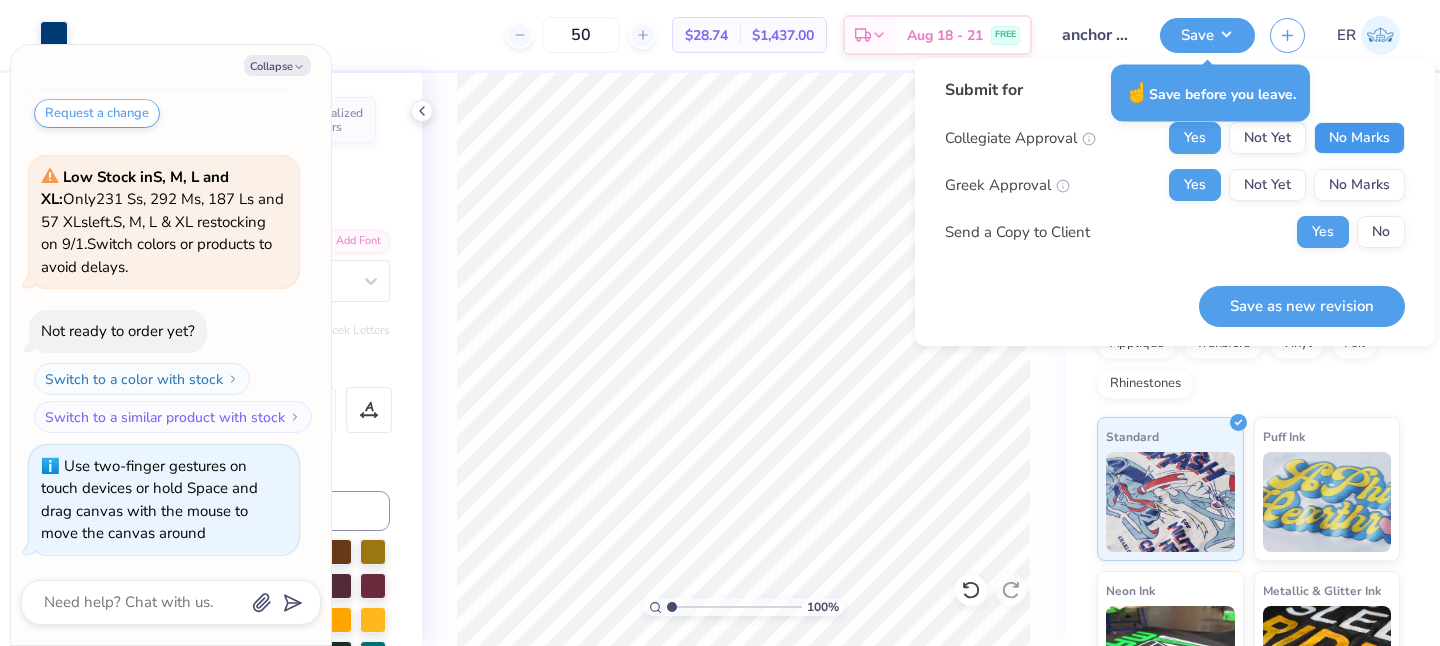 click on "No Marks" at bounding box center [1359, 138] 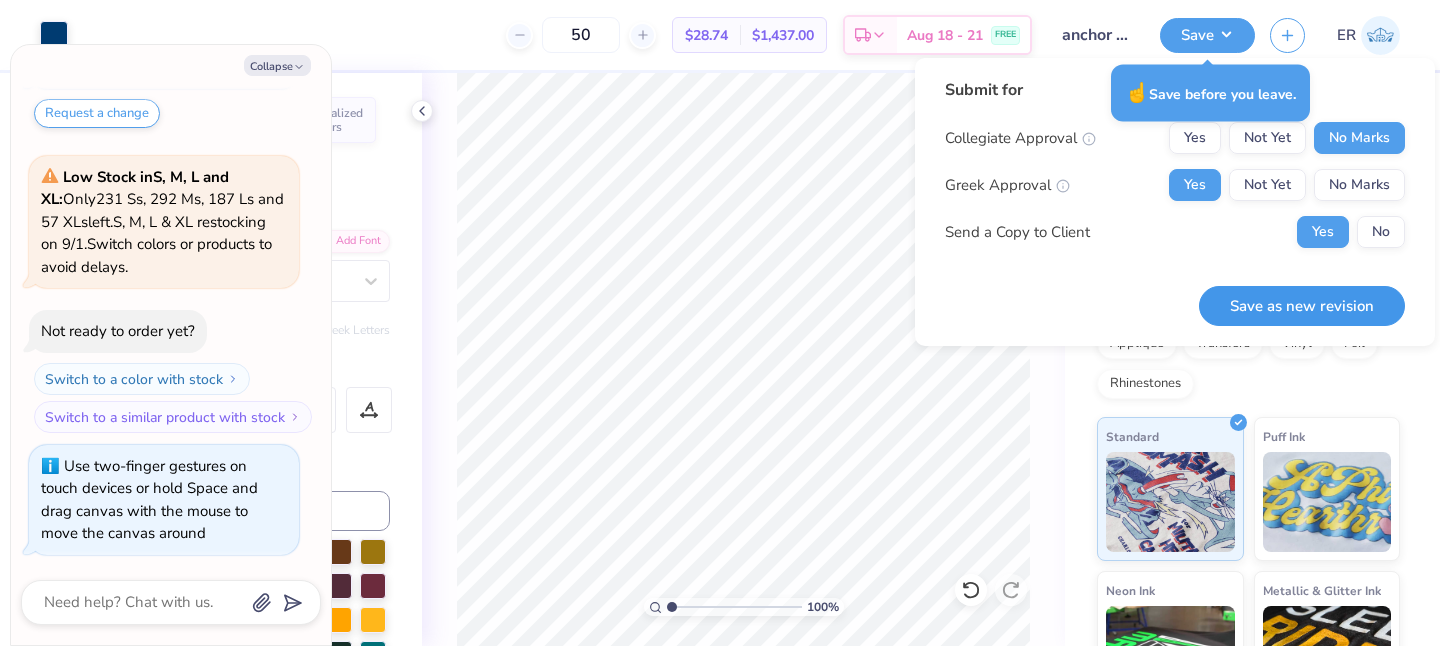 click on "Save as new revision" at bounding box center (1302, 306) 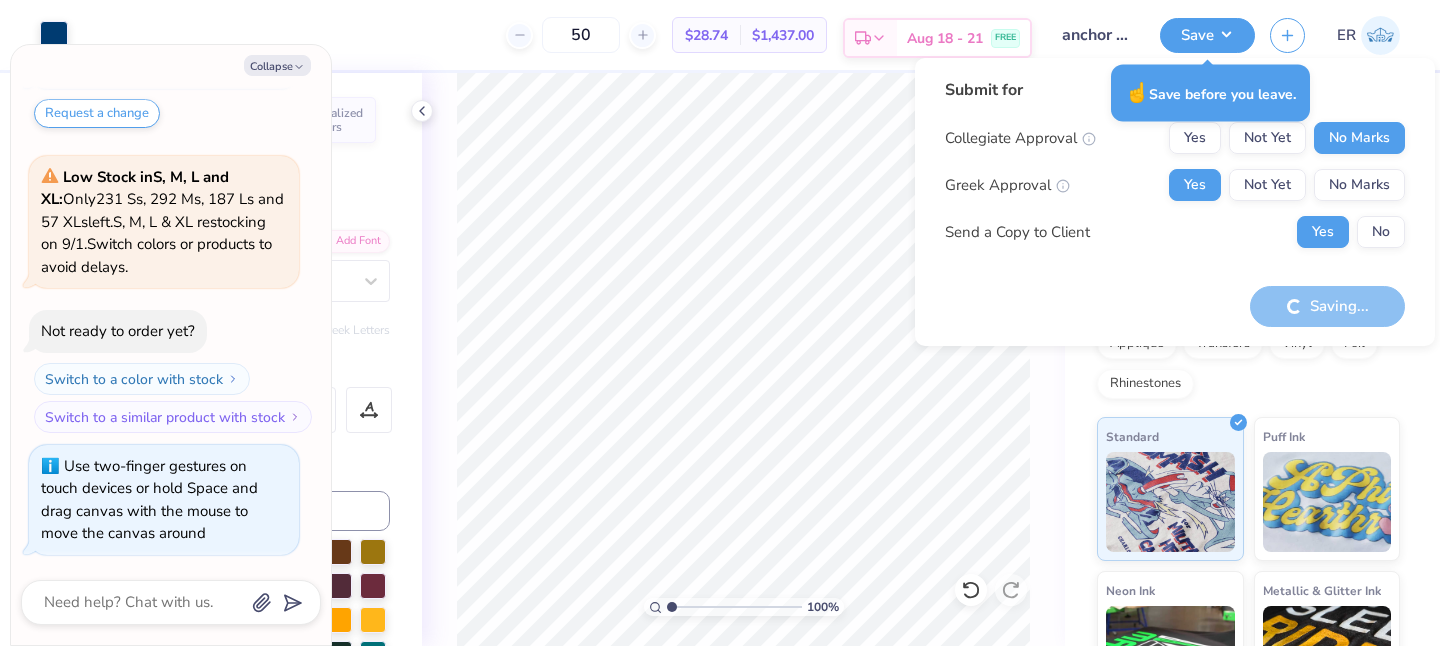 type on "x" 